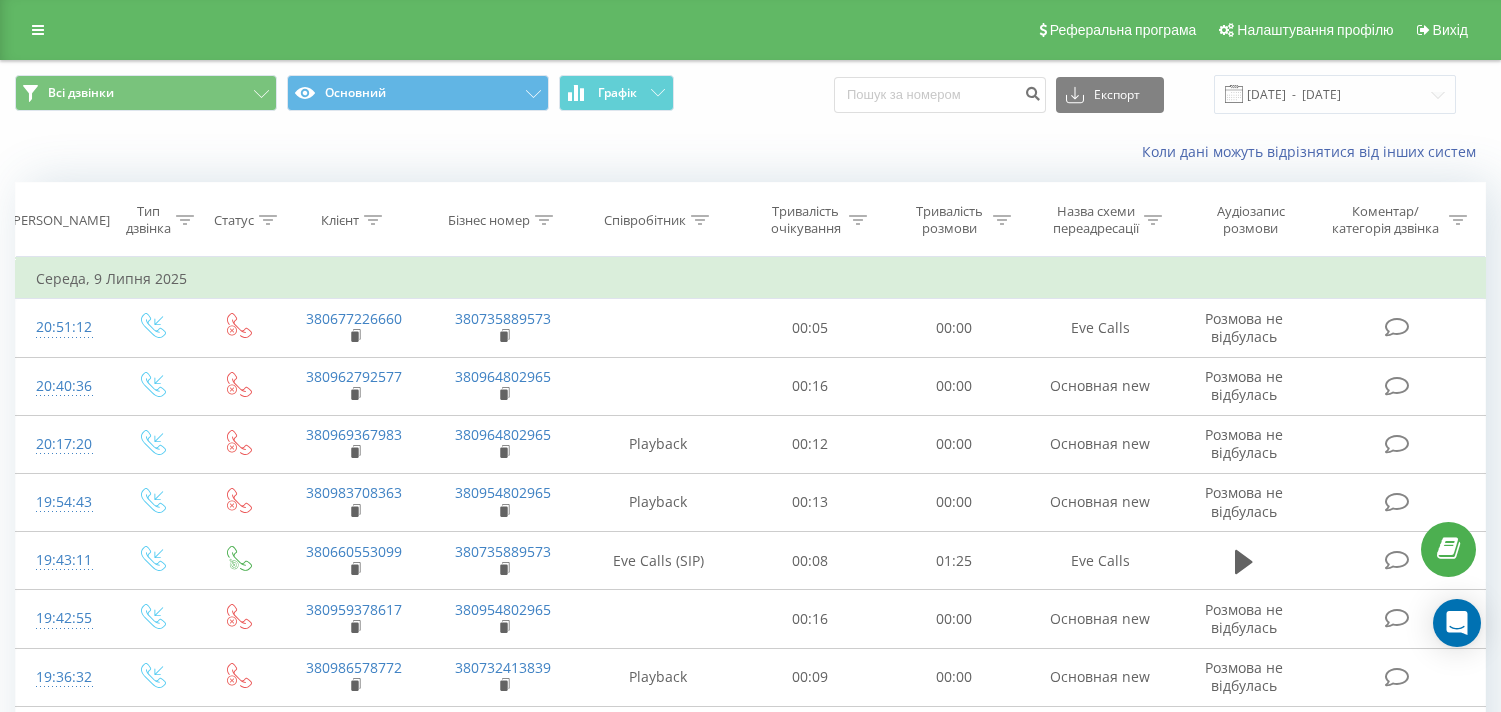 scroll, scrollTop: 0, scrollLeft: 0, axis: both 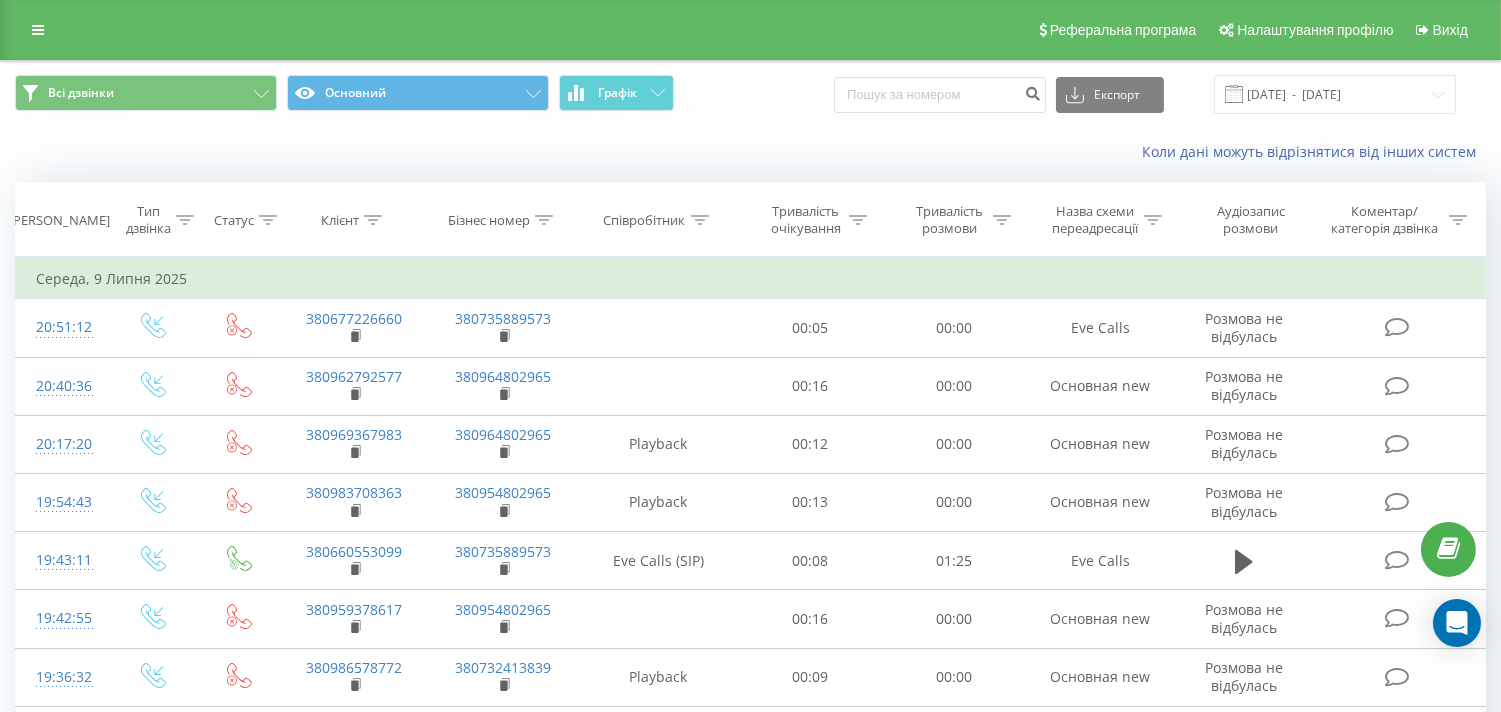 click 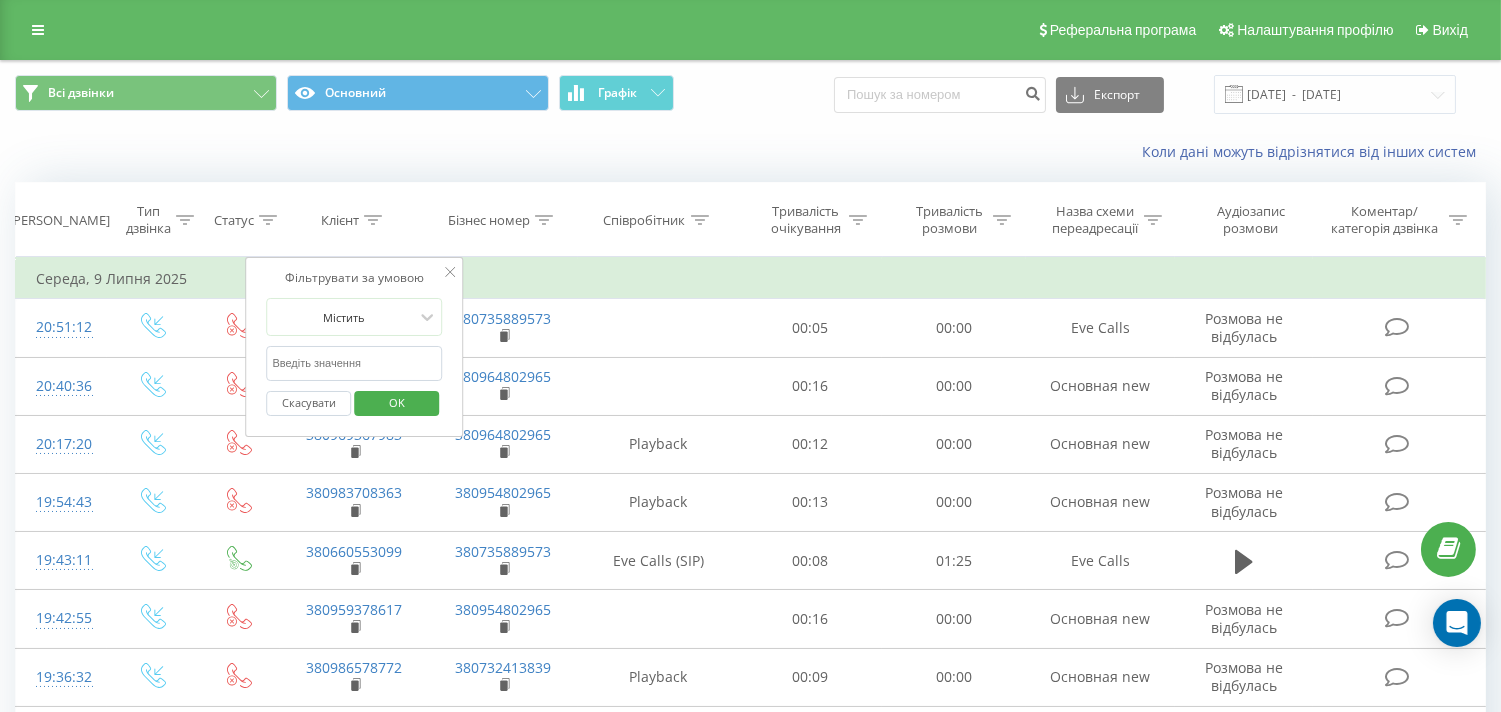 click on "Співробітник" at bounding box center (658, 220) 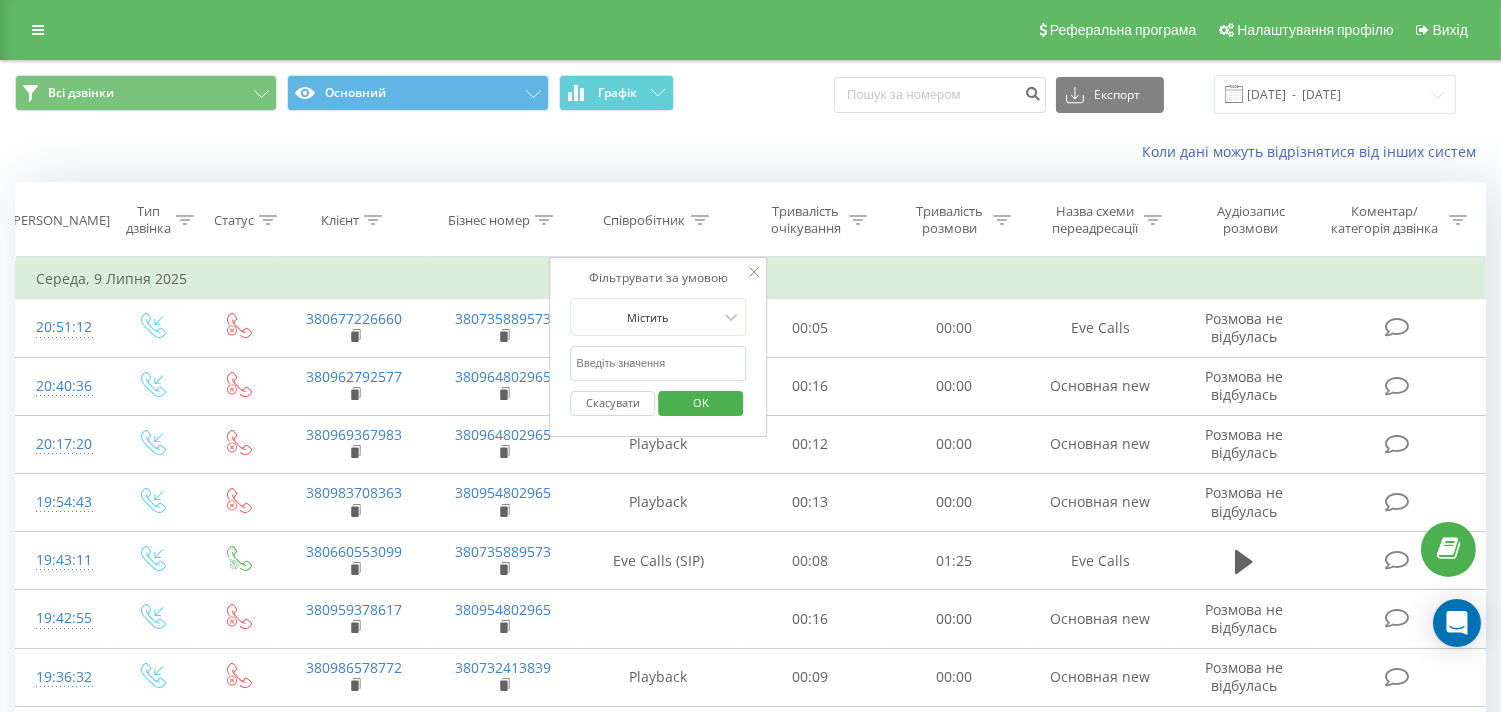 click at bounding box center [659, 363] 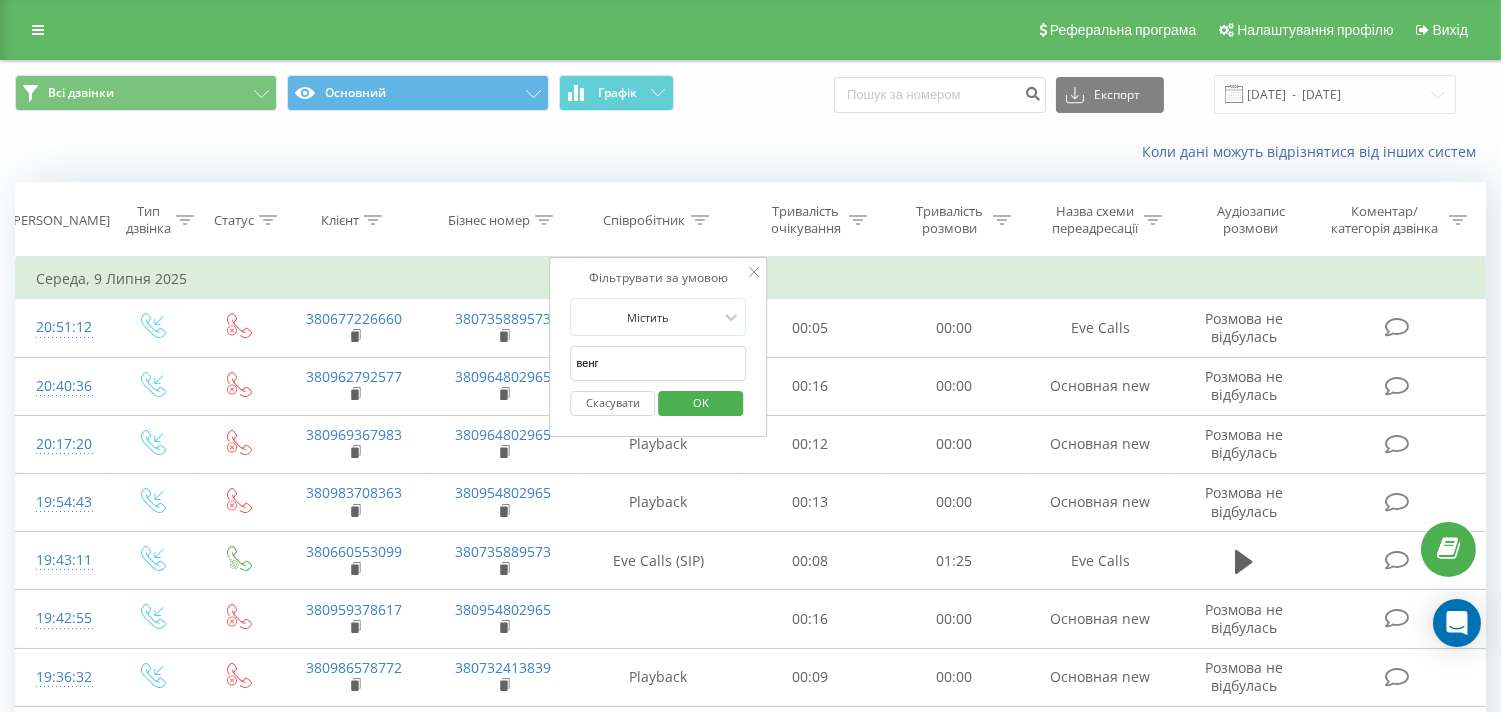 type on "Венгриновська [PERSON_NAME]" 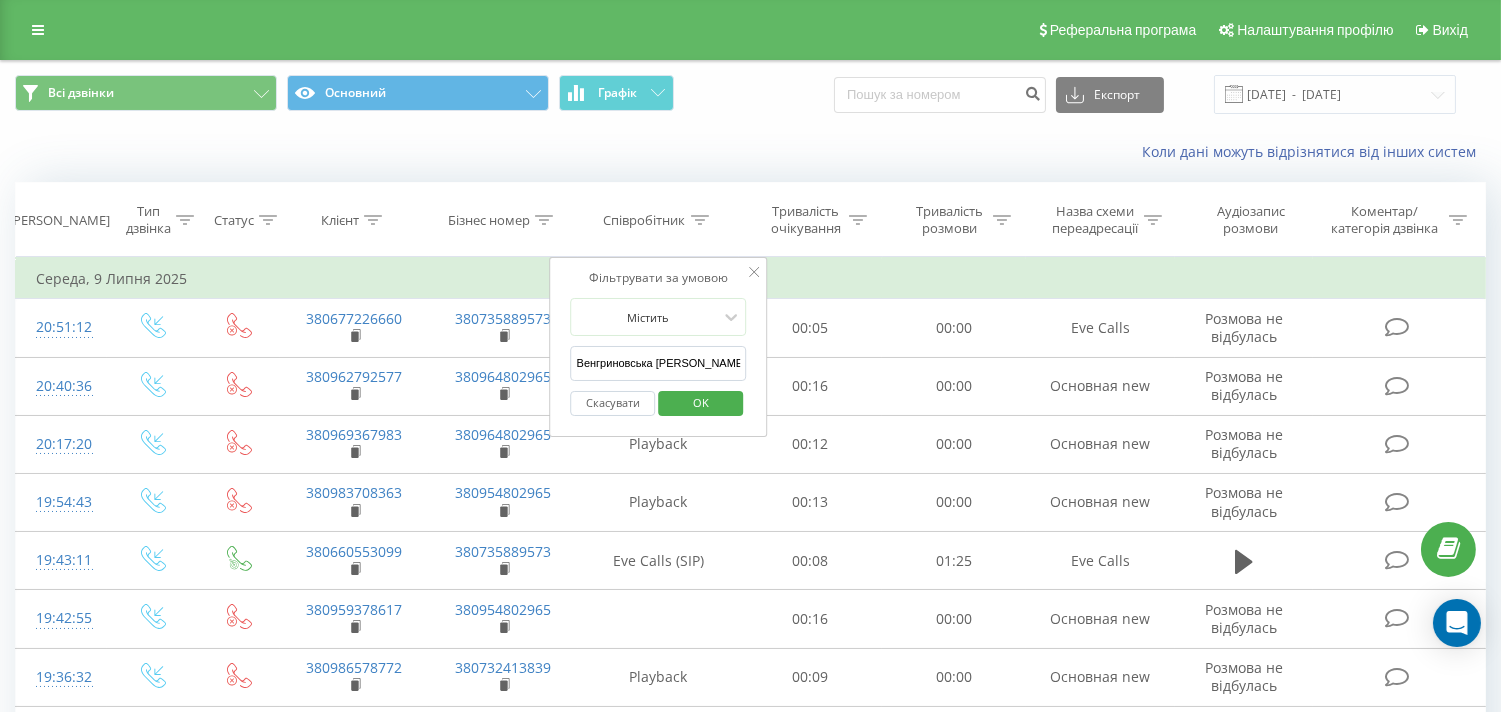 click on "OK" at bounding box center (701, 402) 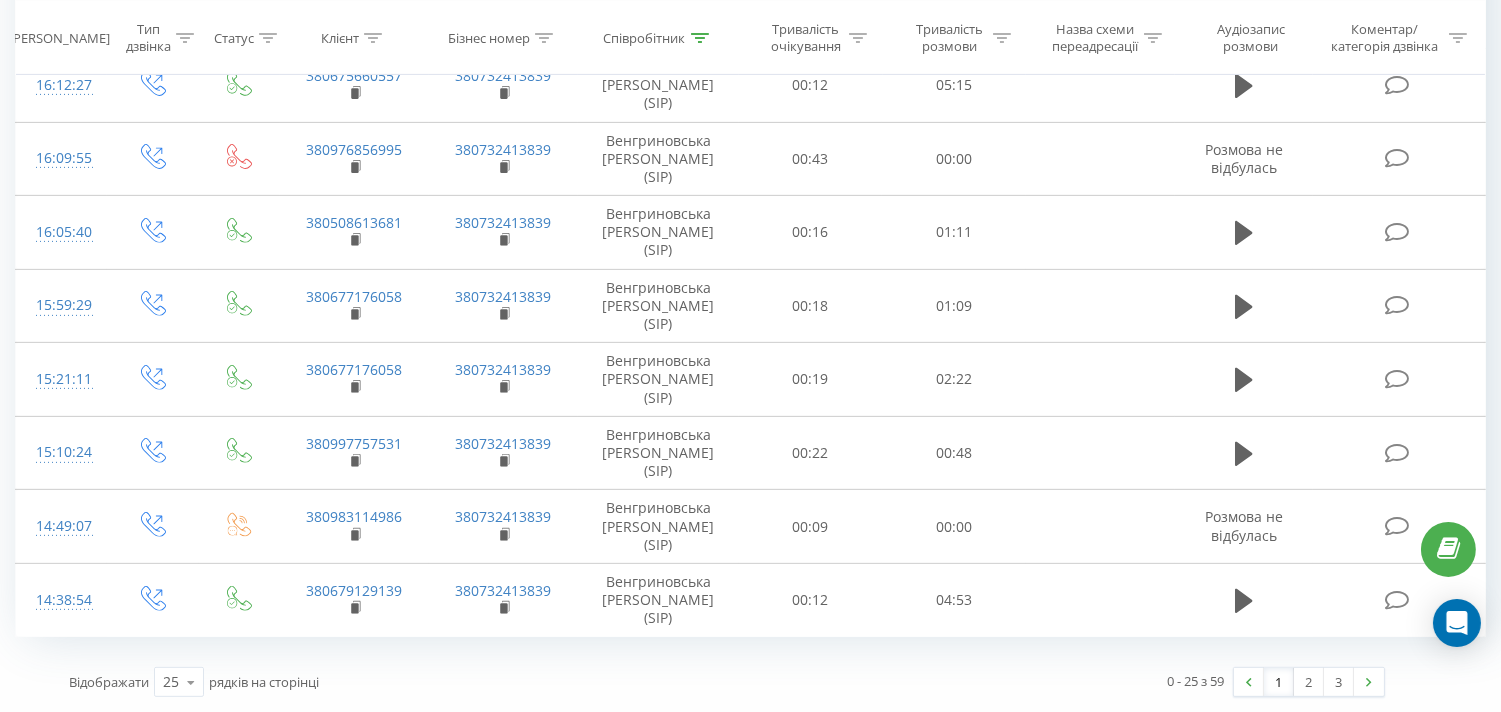 scroll, scrollTop: 1956, scrollLeft: 0, axis: vertical 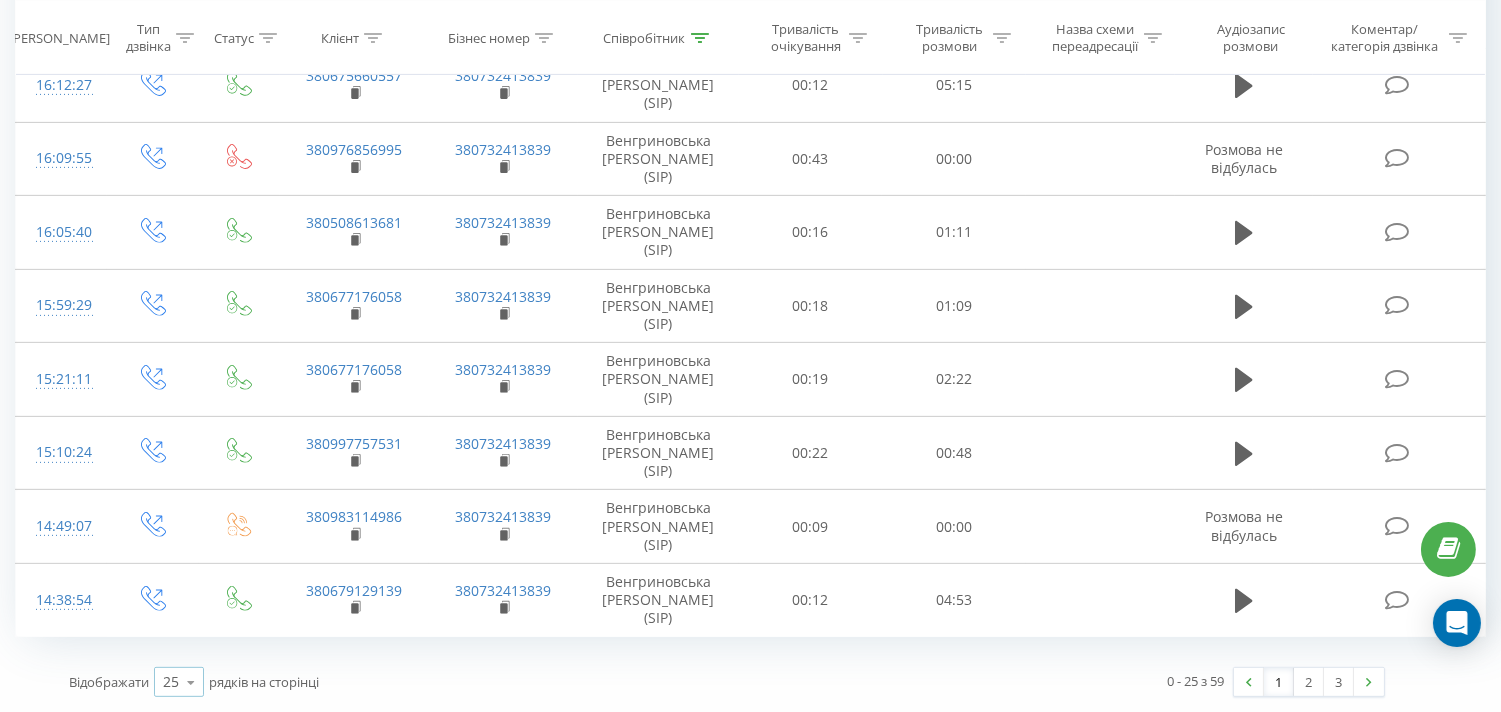click on "25" at bounding box center [171, 682] 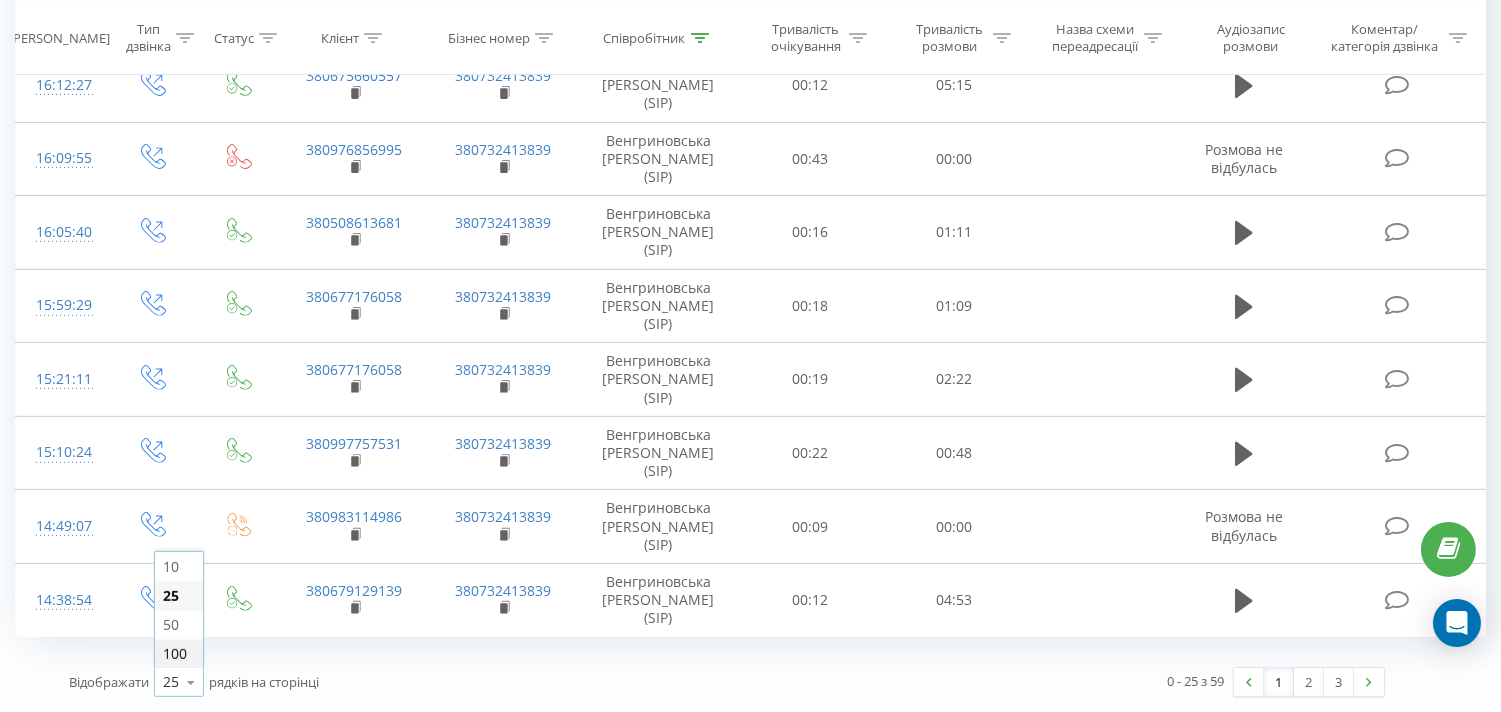 click on "100" at bounding box center (175, 653) 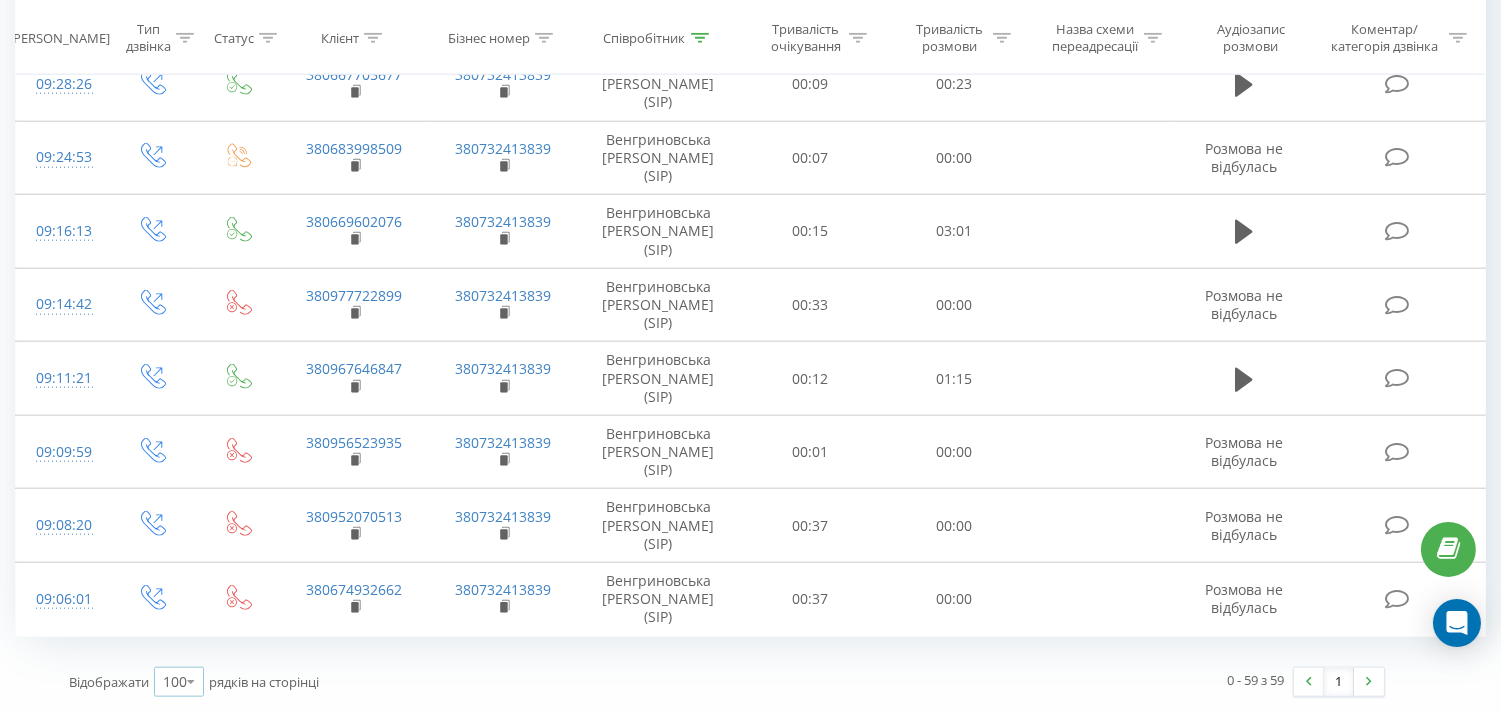 scroll, scrollTop: 0, scrollLeft: 0, axis: both 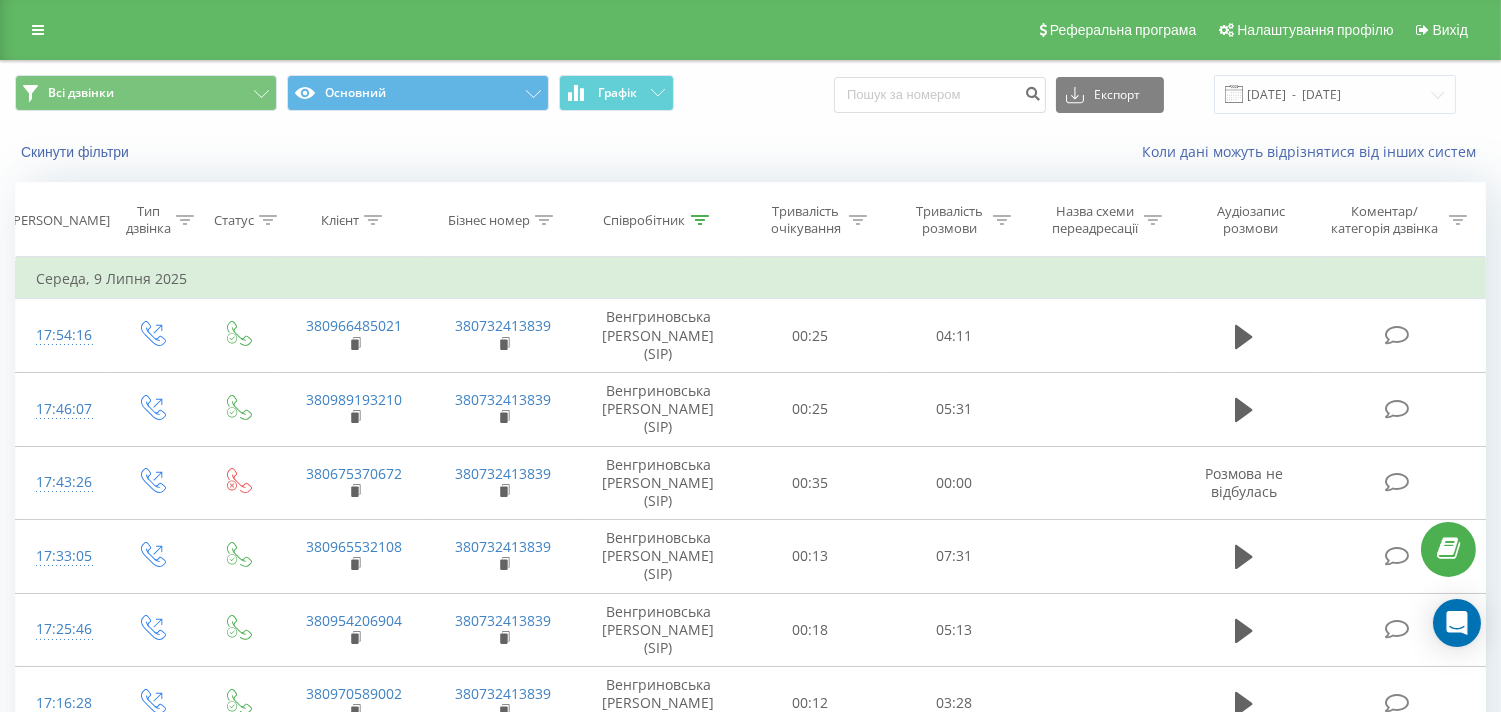 click at bounding box center (700, 220) 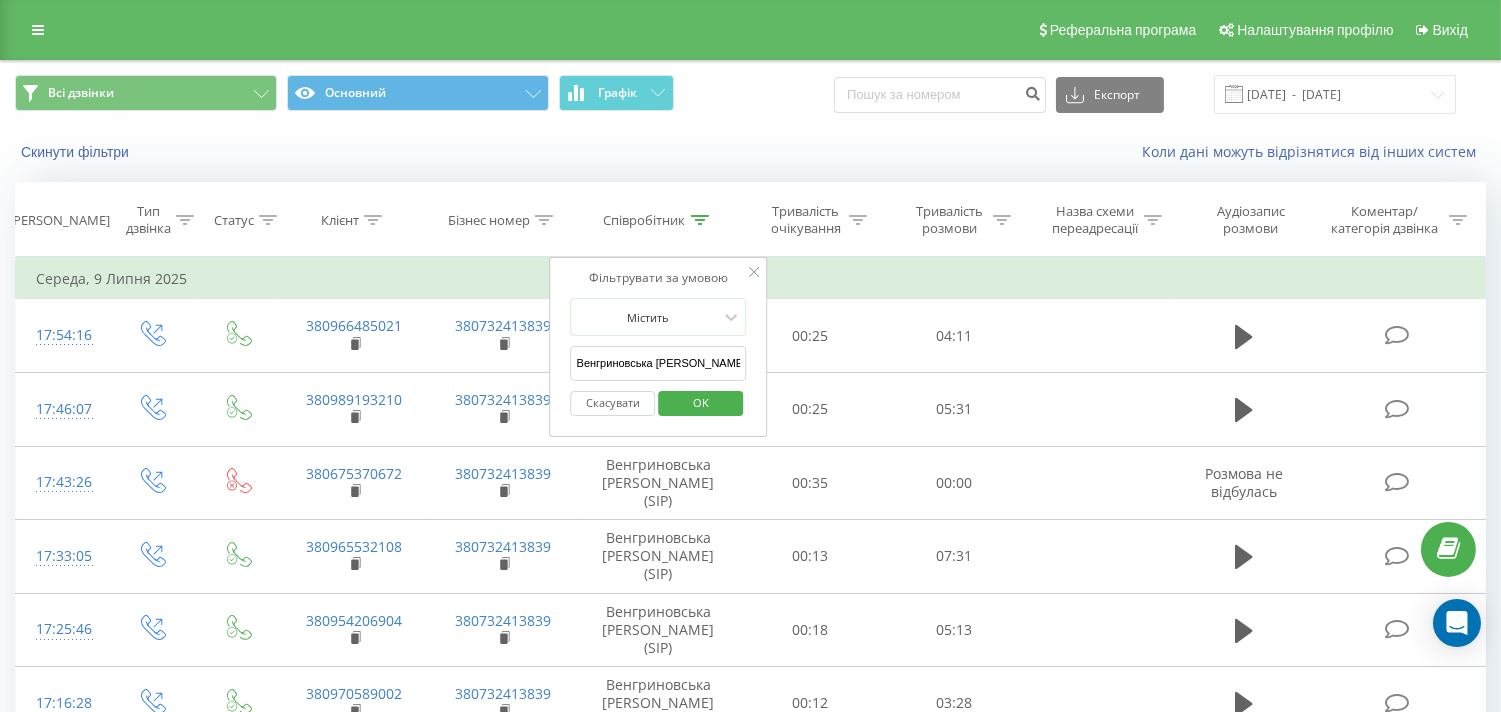 click on "Скасувати" at bounding box center [613, 403] 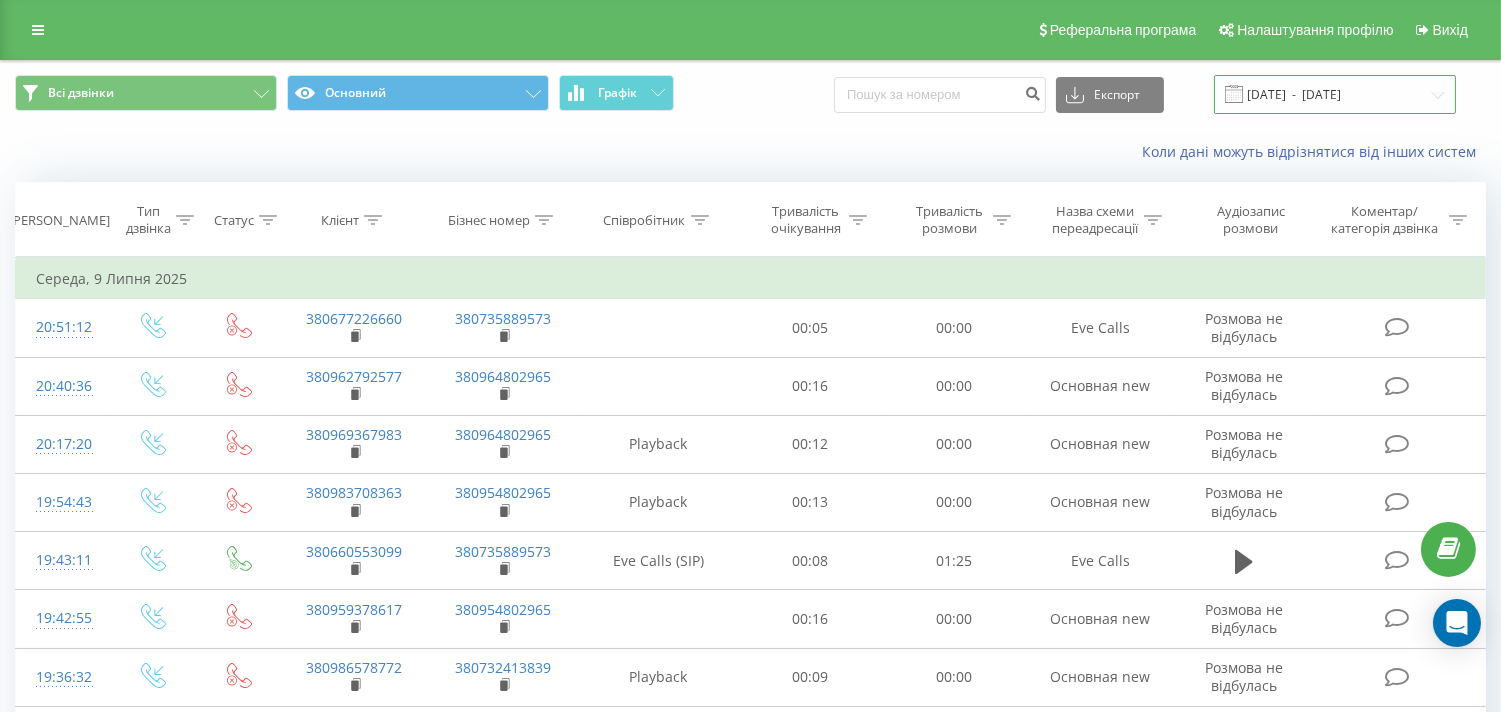 click on "[DATE]  -  [DATE]" at bounding box center (1335, 94) 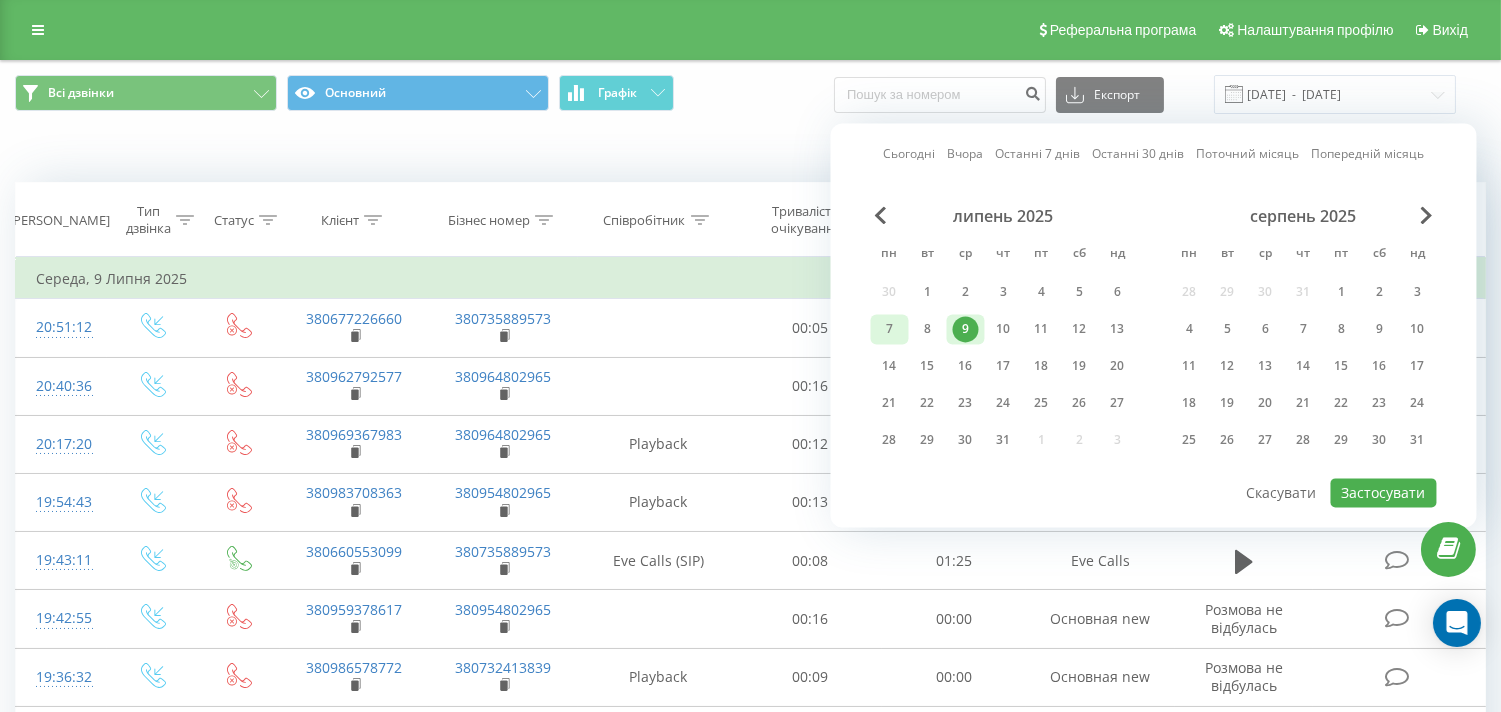 click on "7" at bounding box center (890, 329) 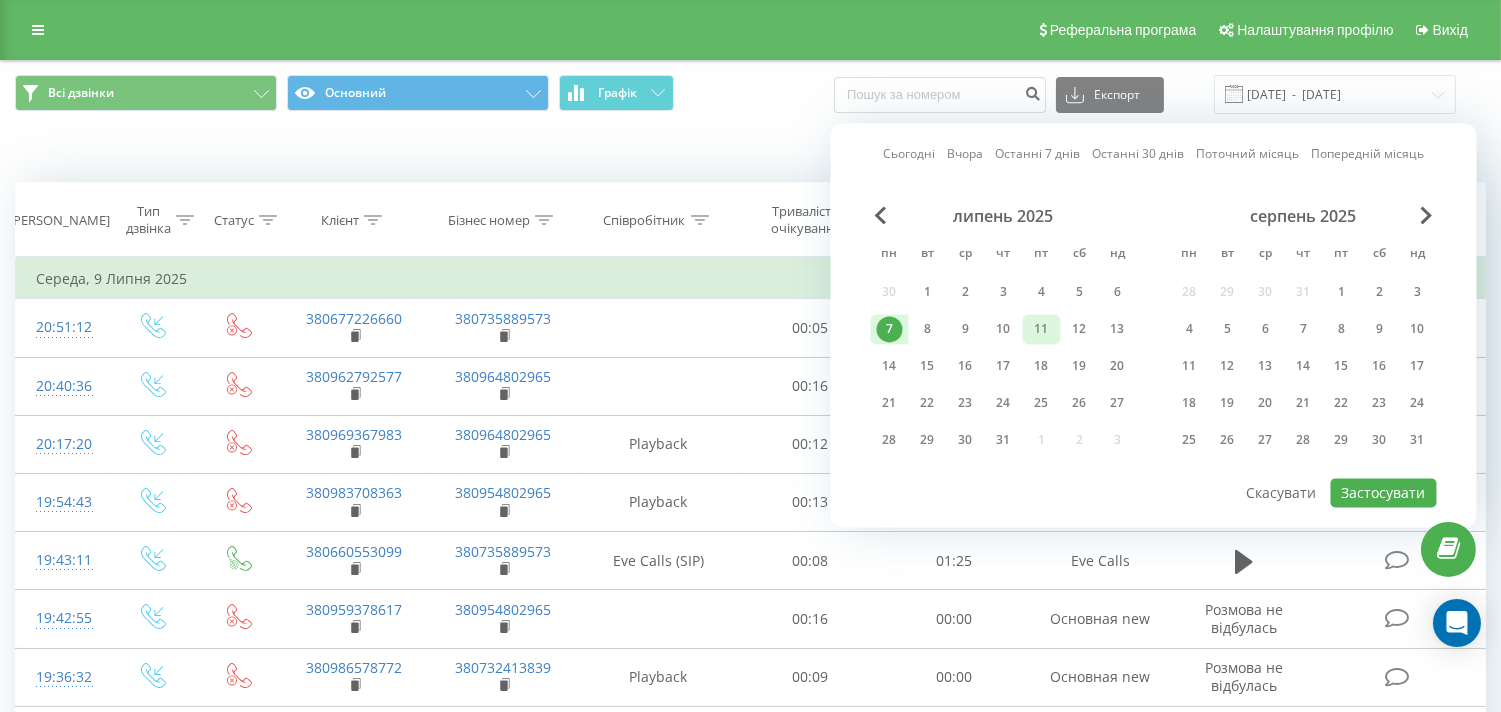 click on "11" at bounding box center [1042, 329] 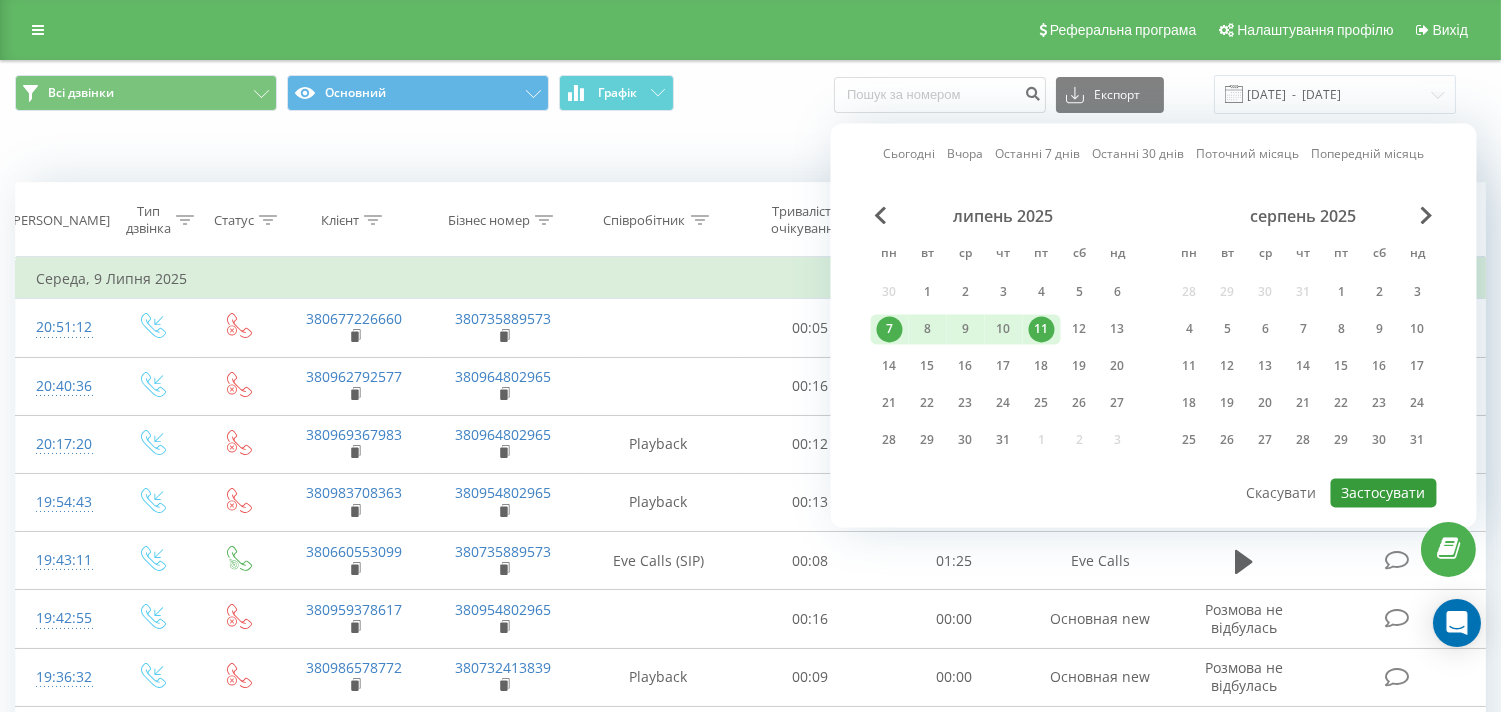 click on "Застосувати" at bounding box center (1384, 492) 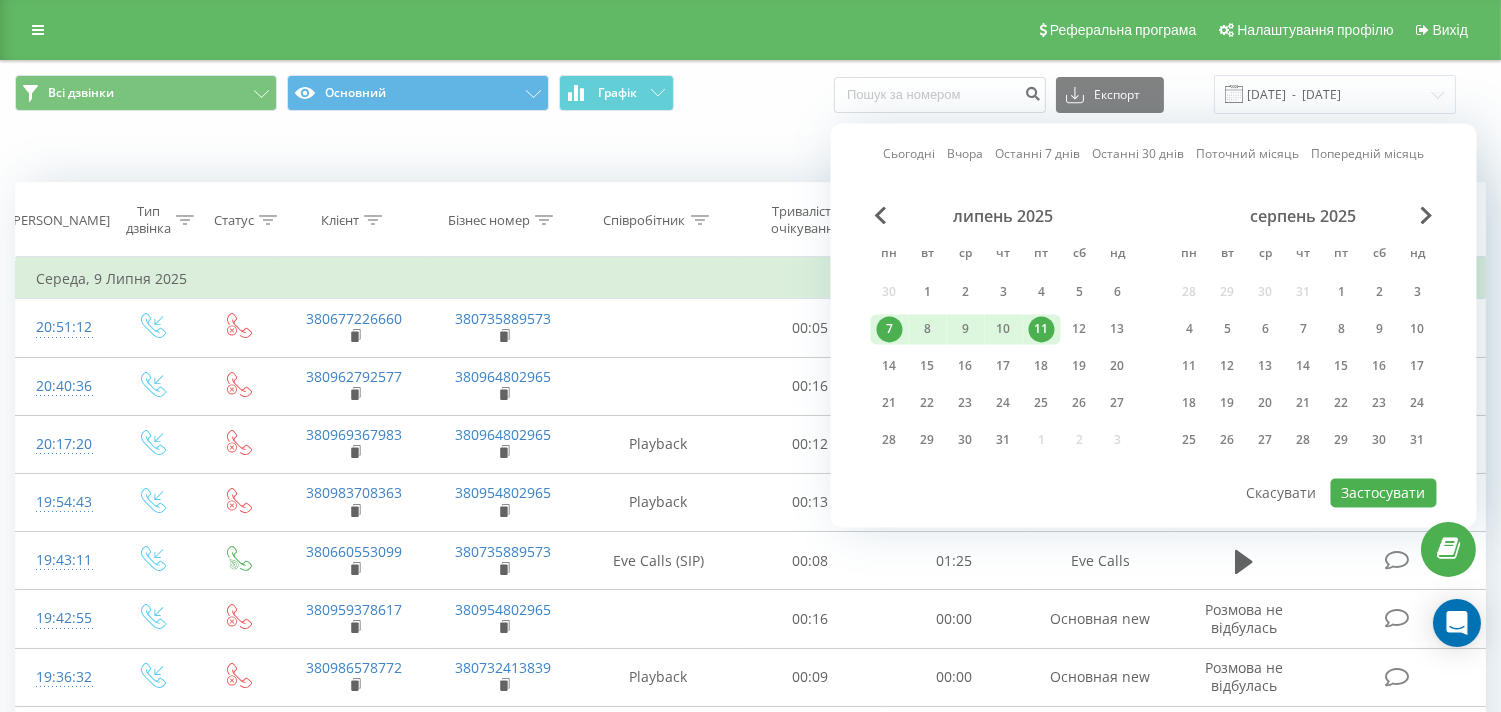 type on "[DATE]  -  [DATE]" 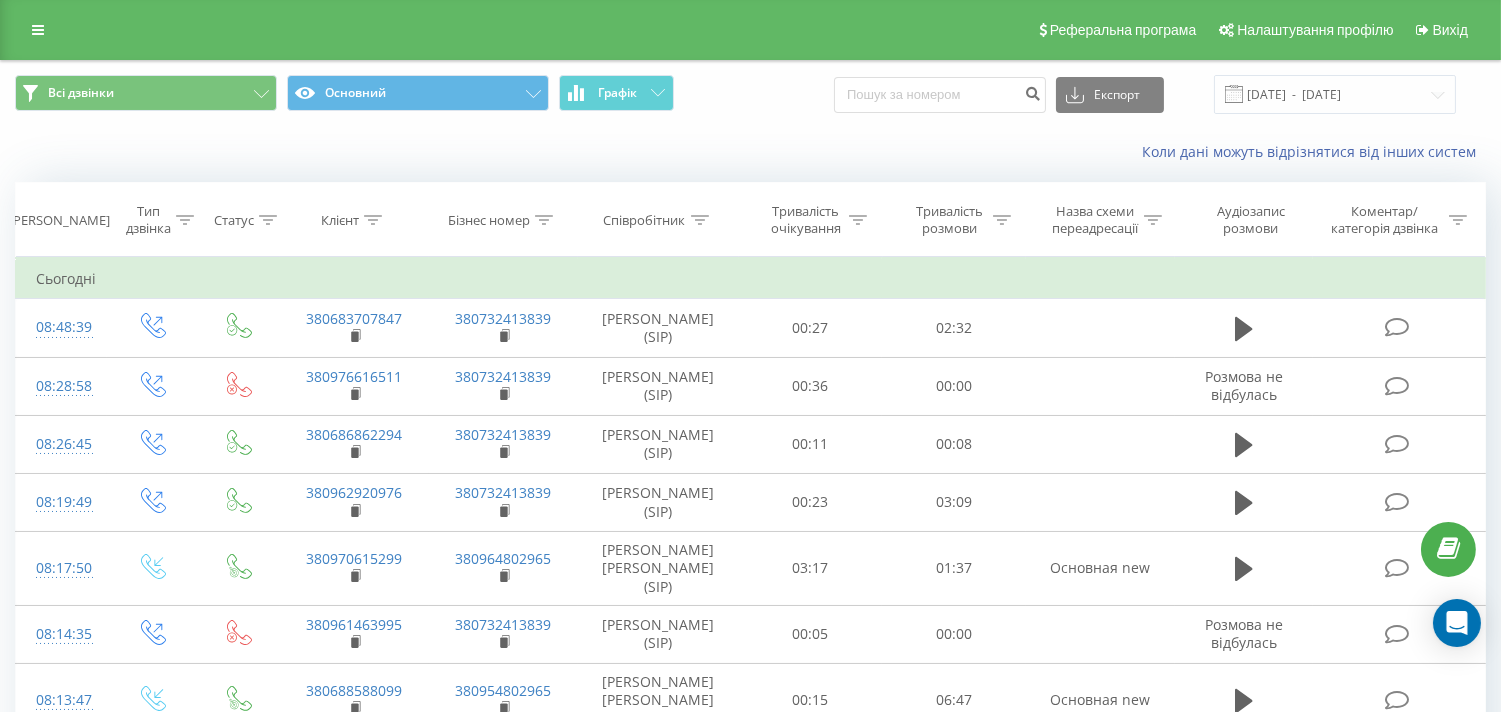 click on "Клієнт" at bounding box center [354, 220] 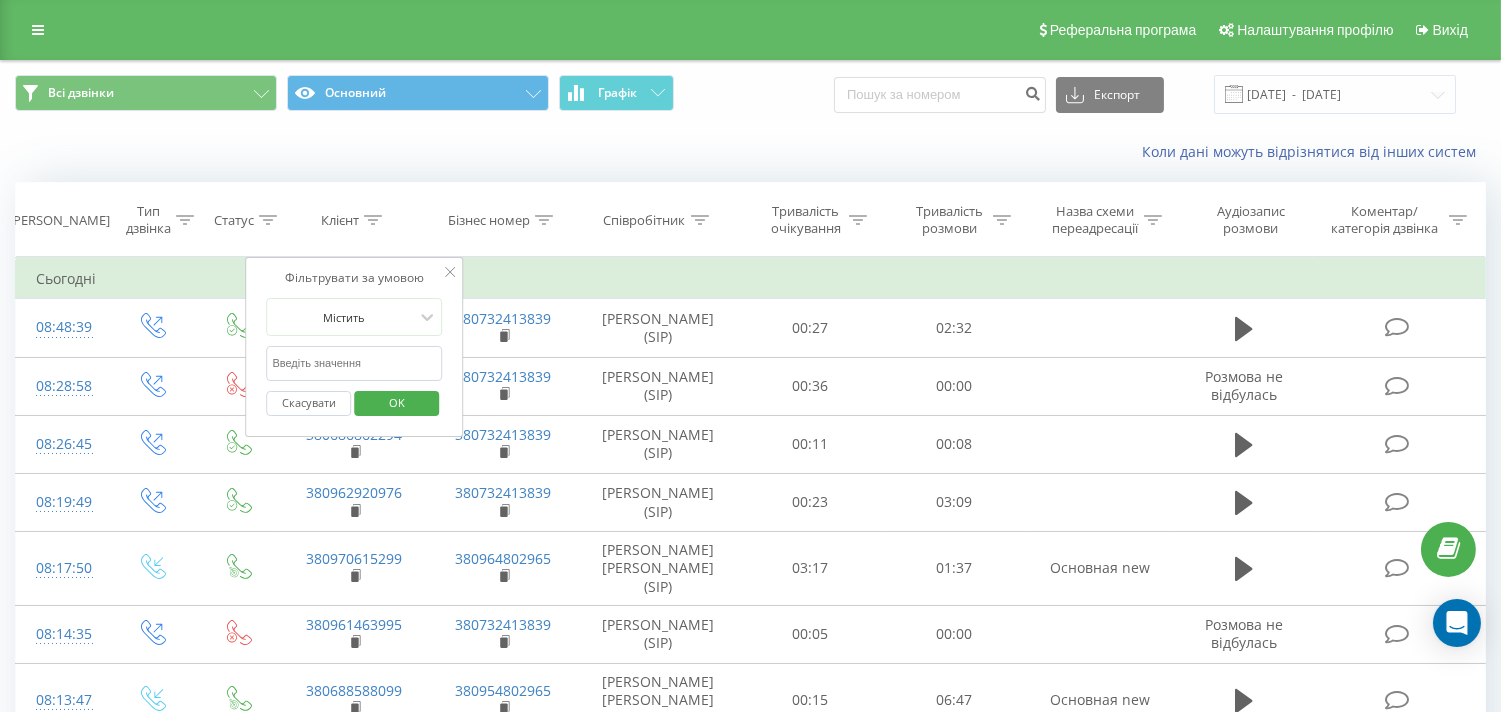 click at bounding box center (354, 363) 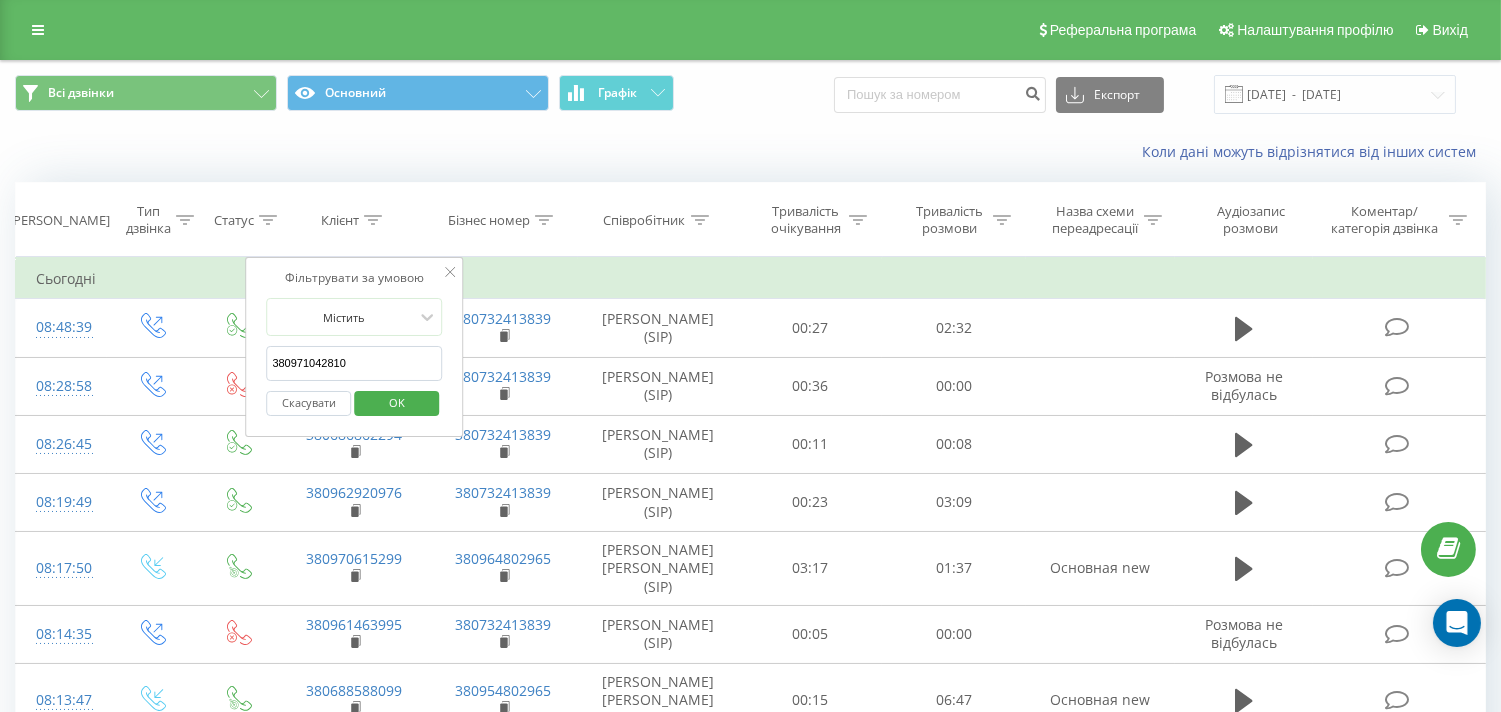 type on "380971042810" 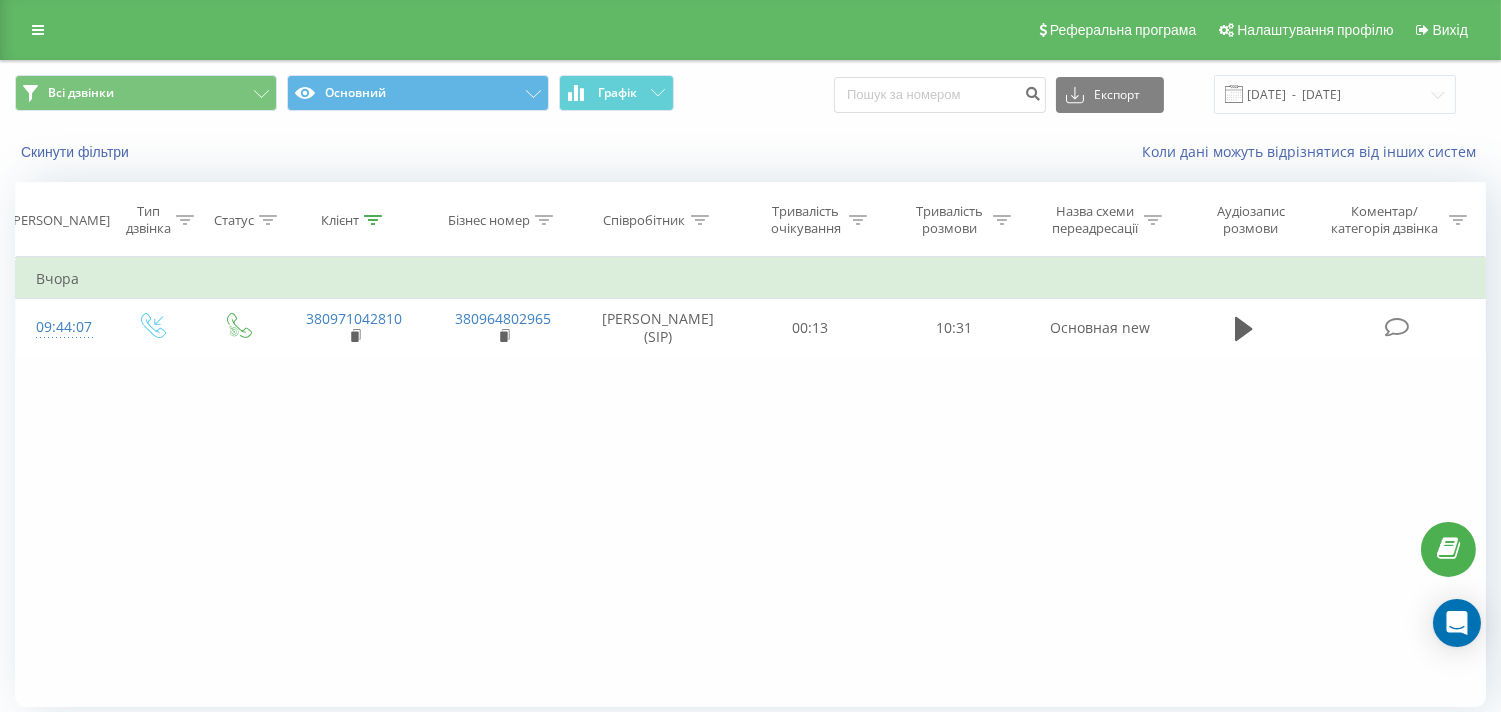 click 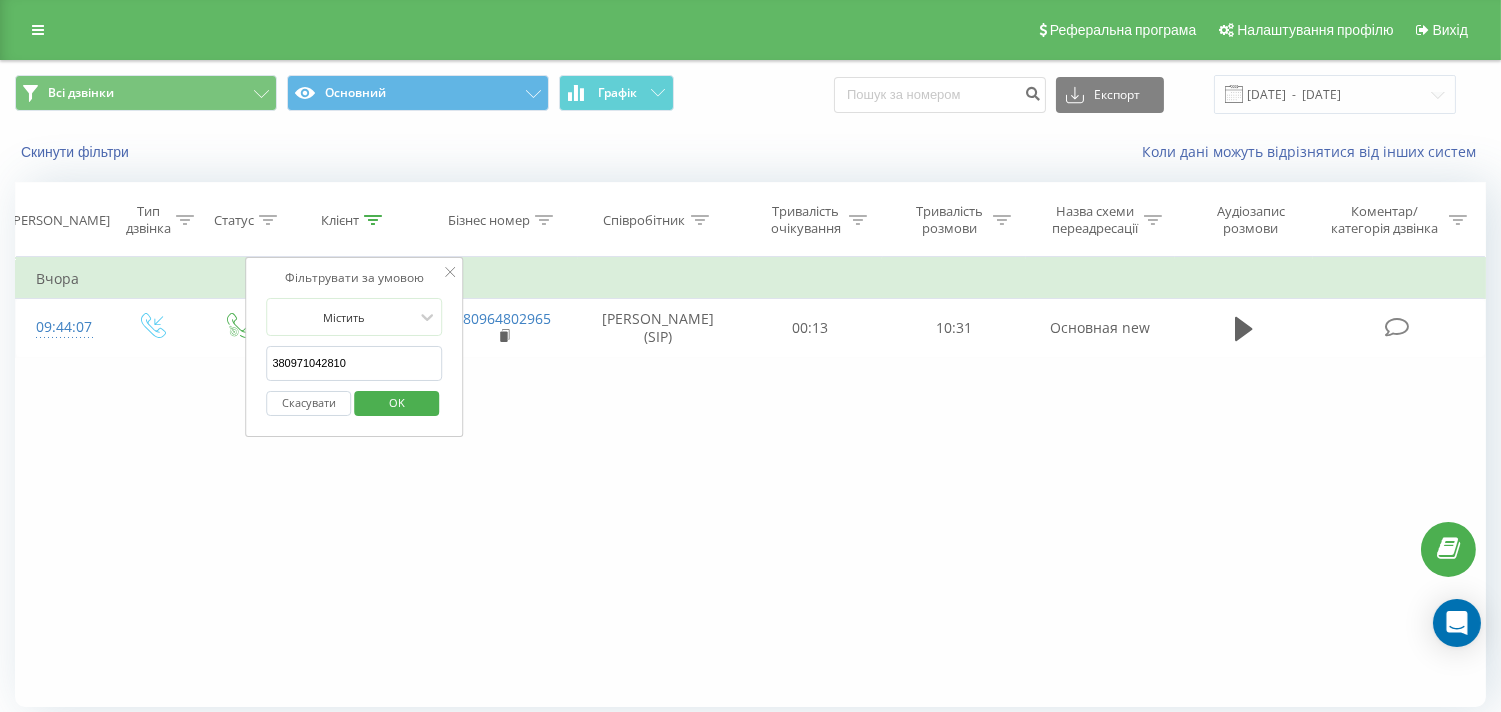click on "Скасувати" at bounding box center (308, 403) 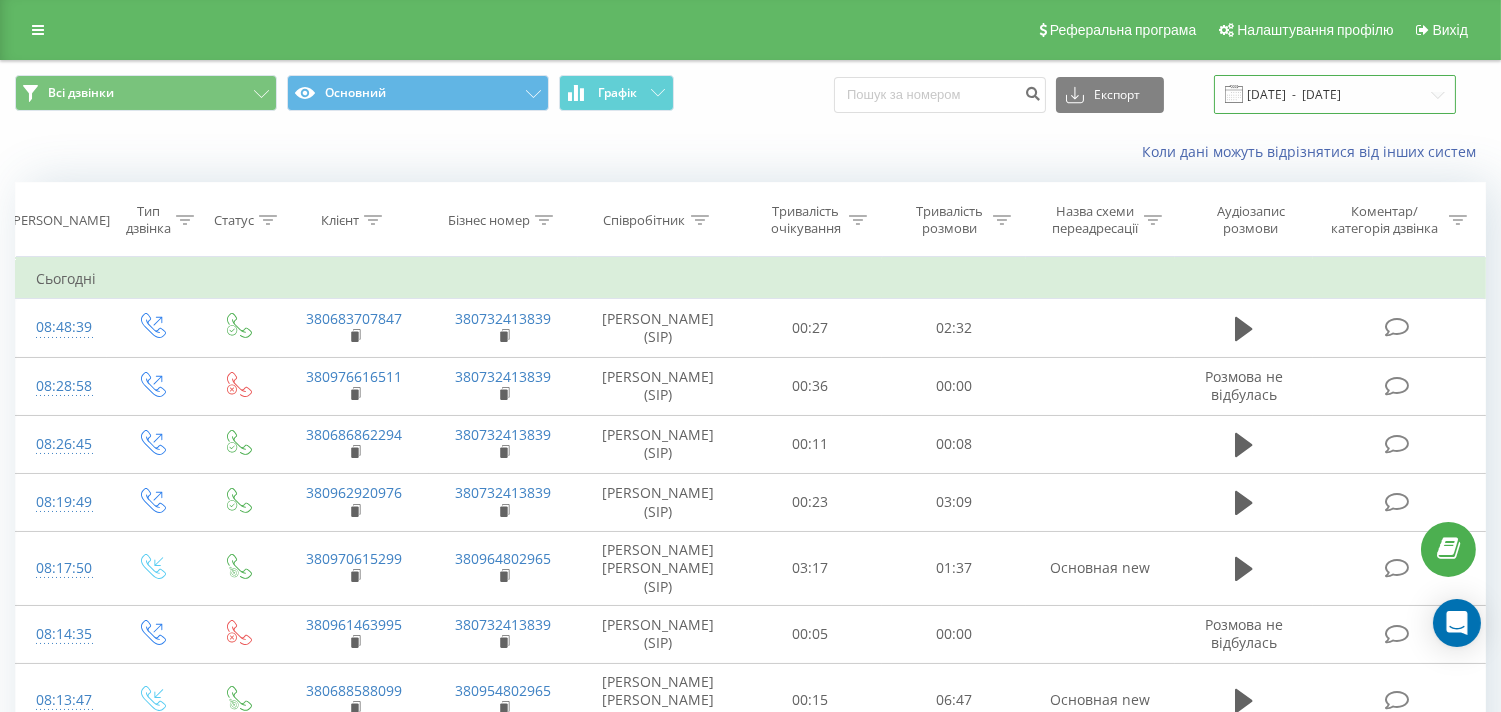 click on "[DATE]  -  [DATE]" at bounding box center (1335, 94) 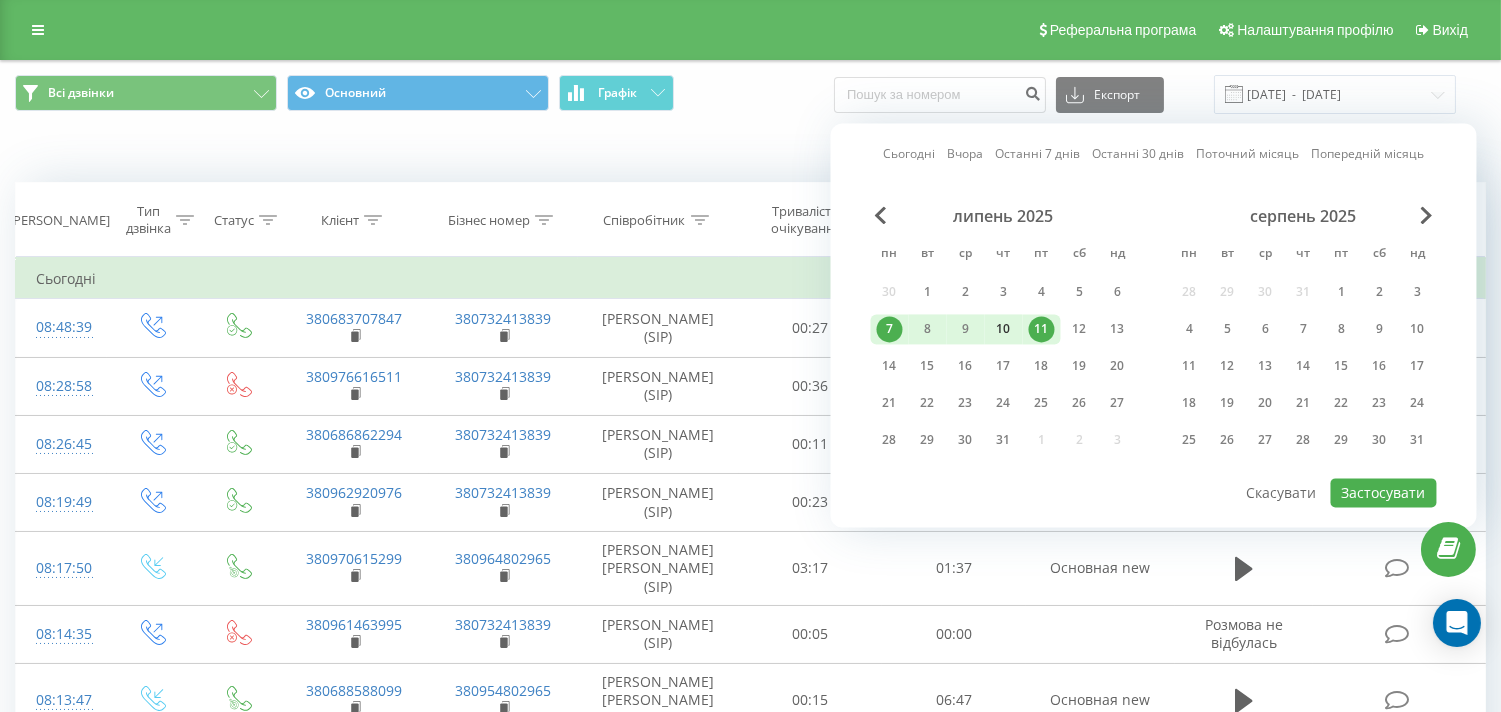 click on "10" at bounding box center (1004, 329) 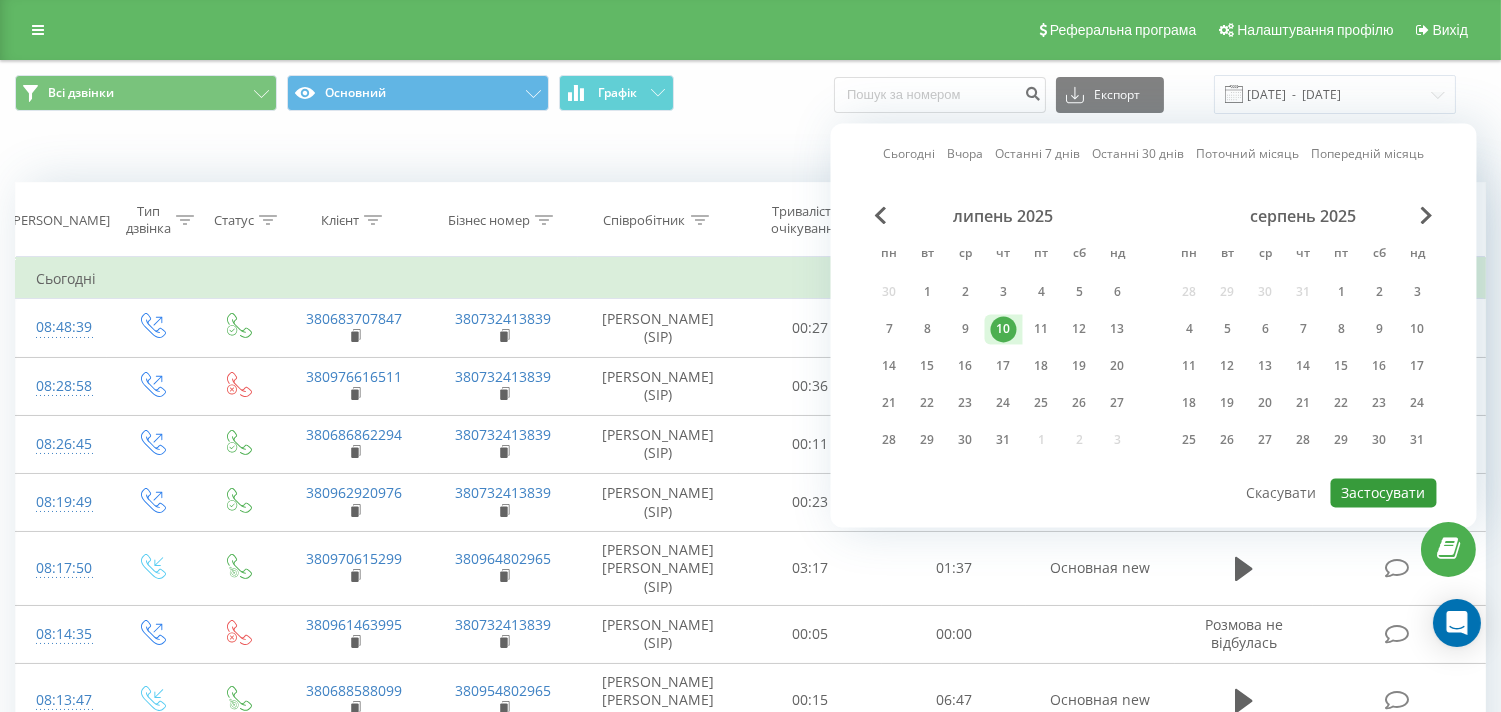click on "Застосувати" at bounding box center [1384, 492] 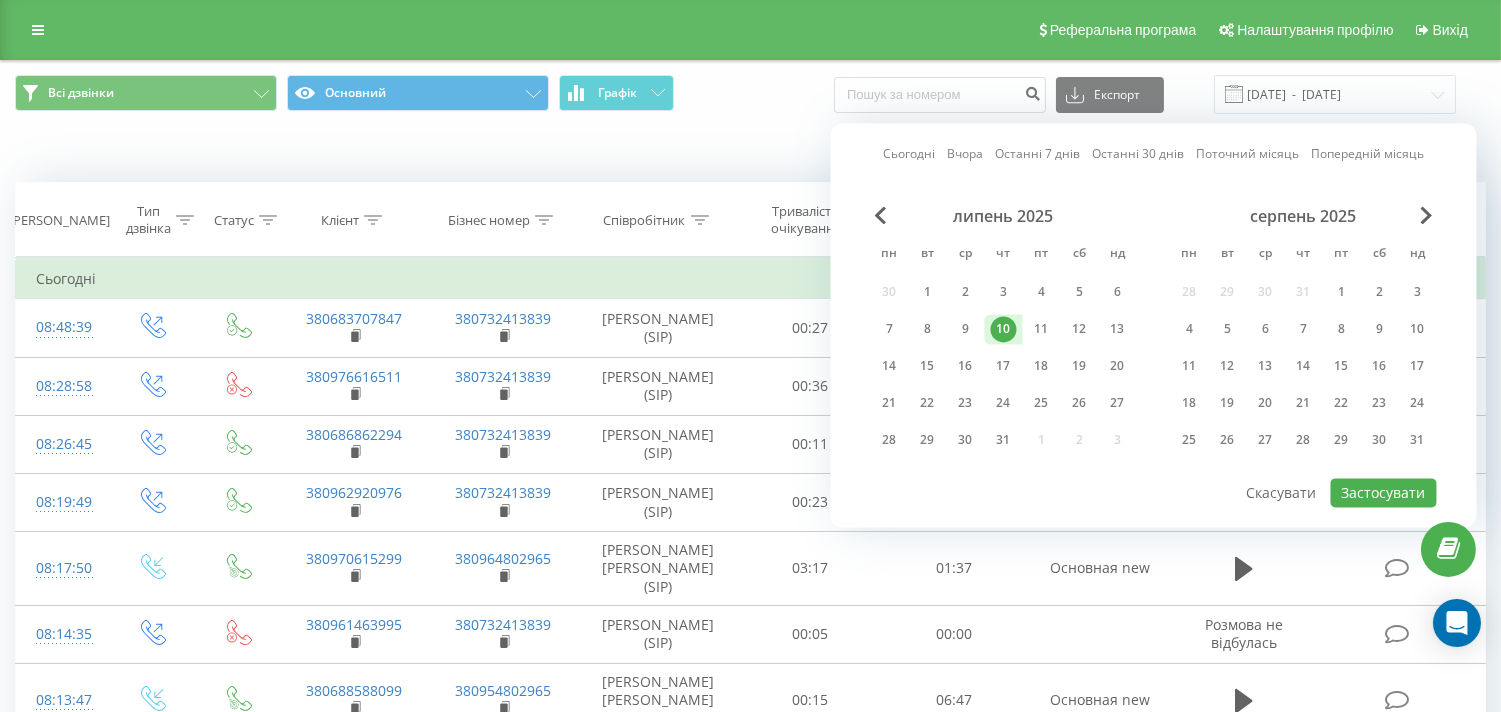 type on "[DATE]  -  [DATE]" 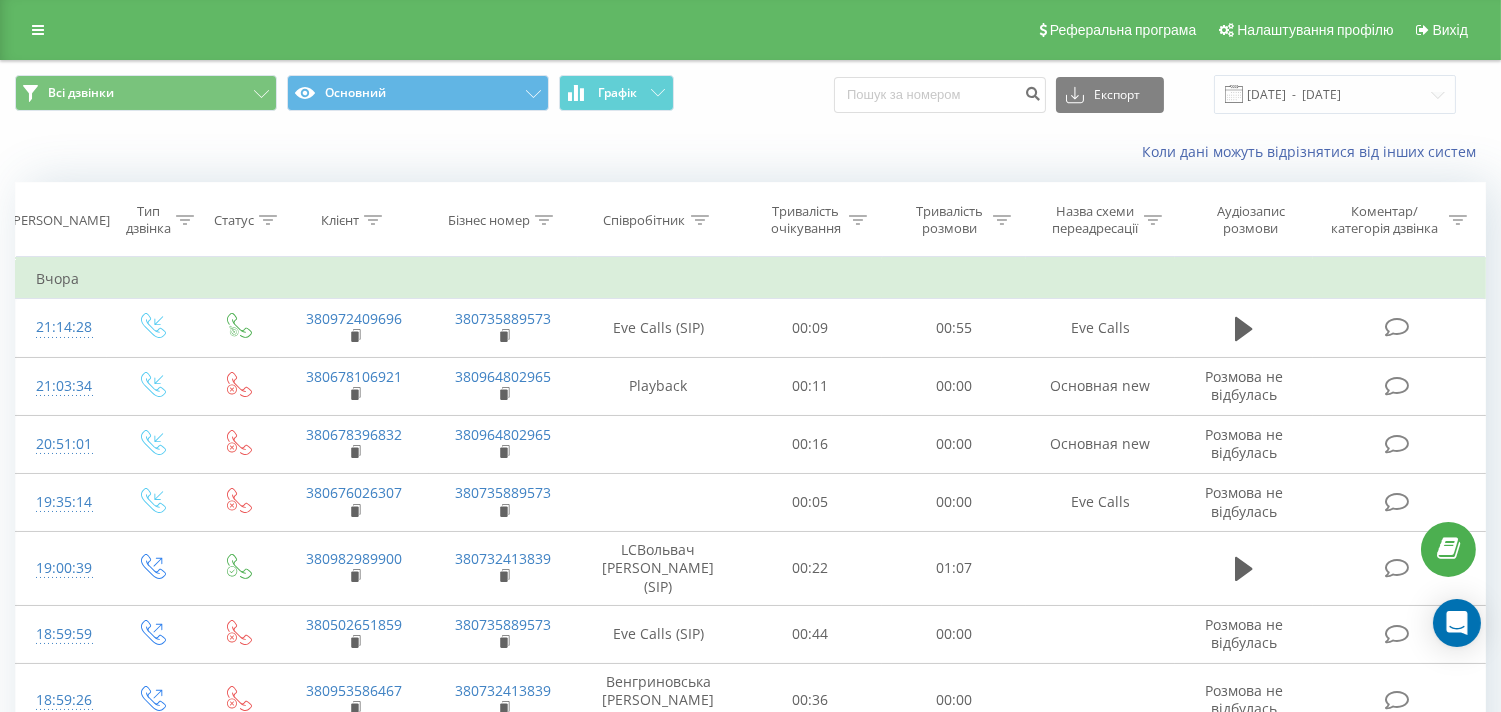 click at bounding box center (185, 220) 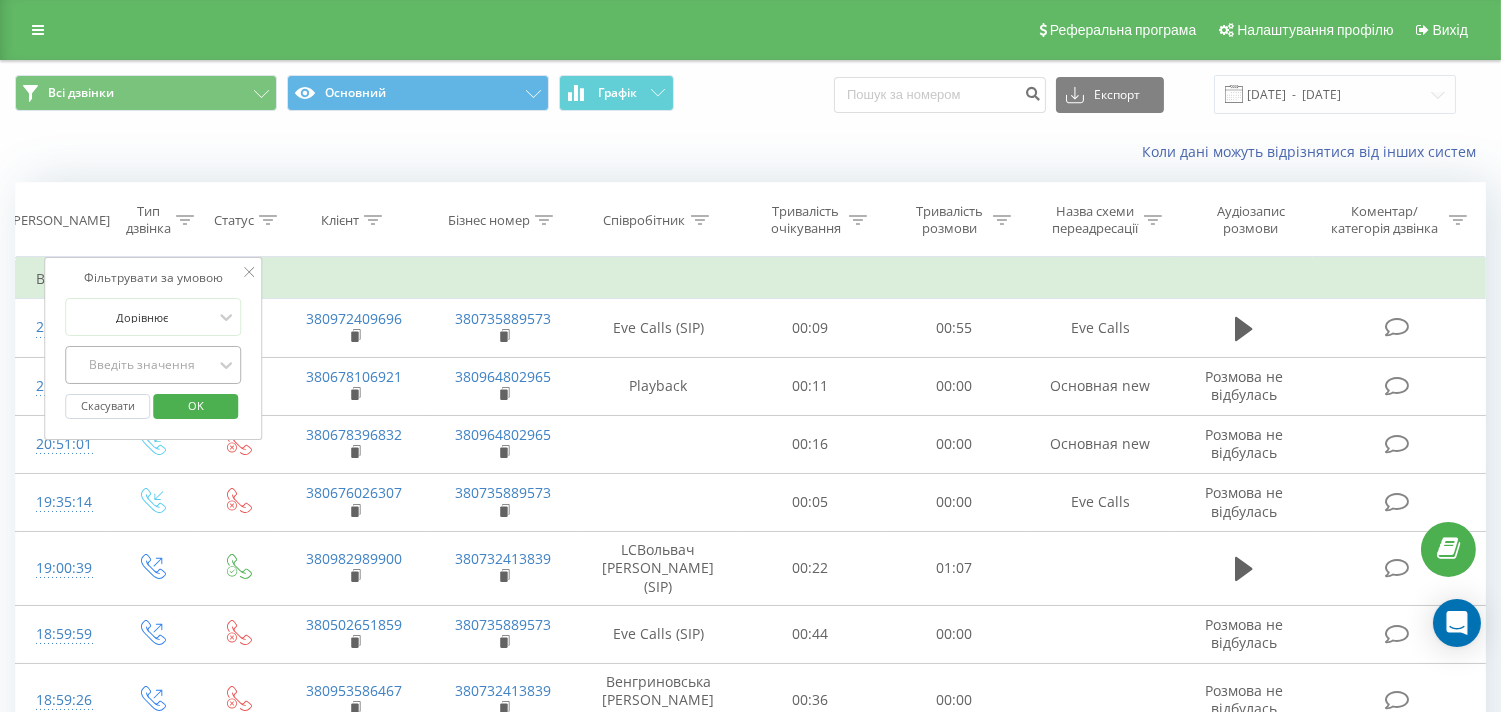 click on "Введіть значення" at bounding box center [143, 365] 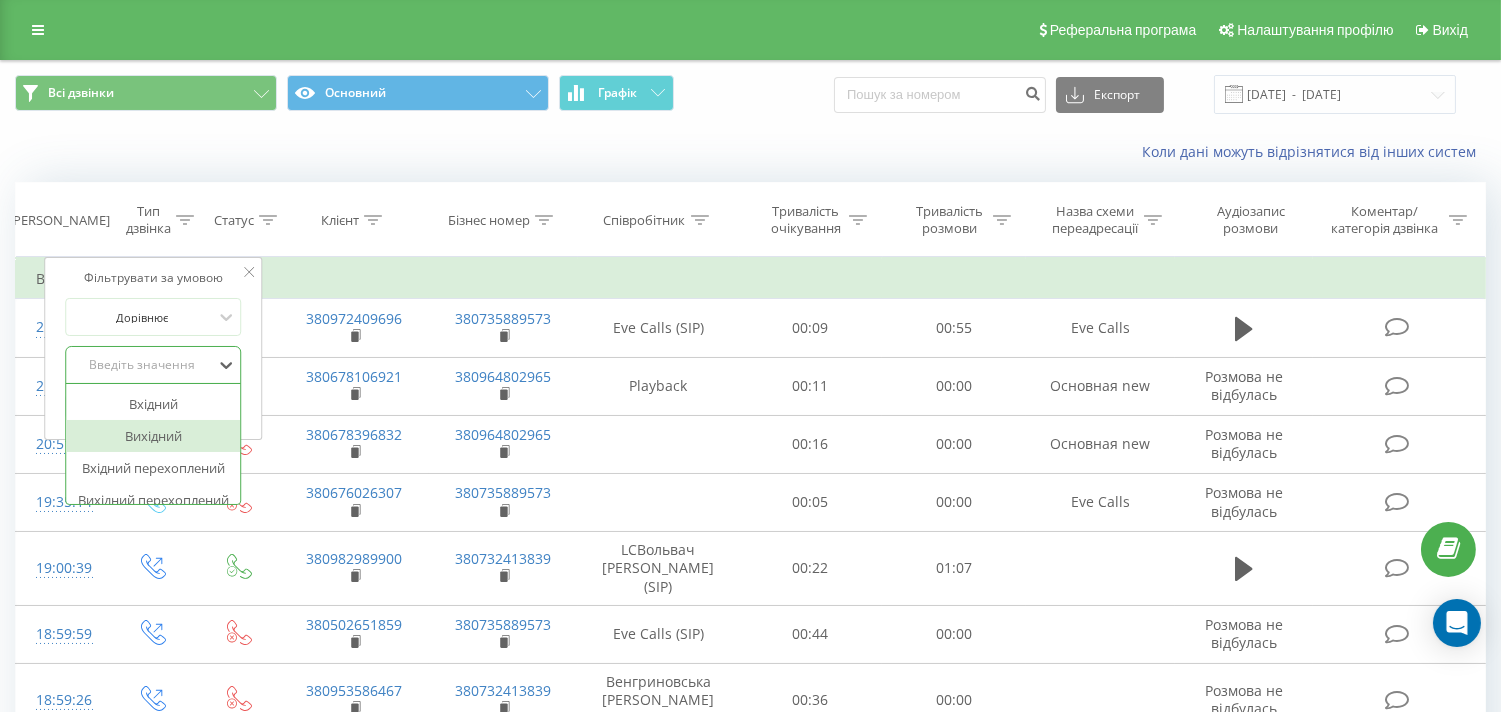 click on "Вихідний" at bounding box center (154, 436) 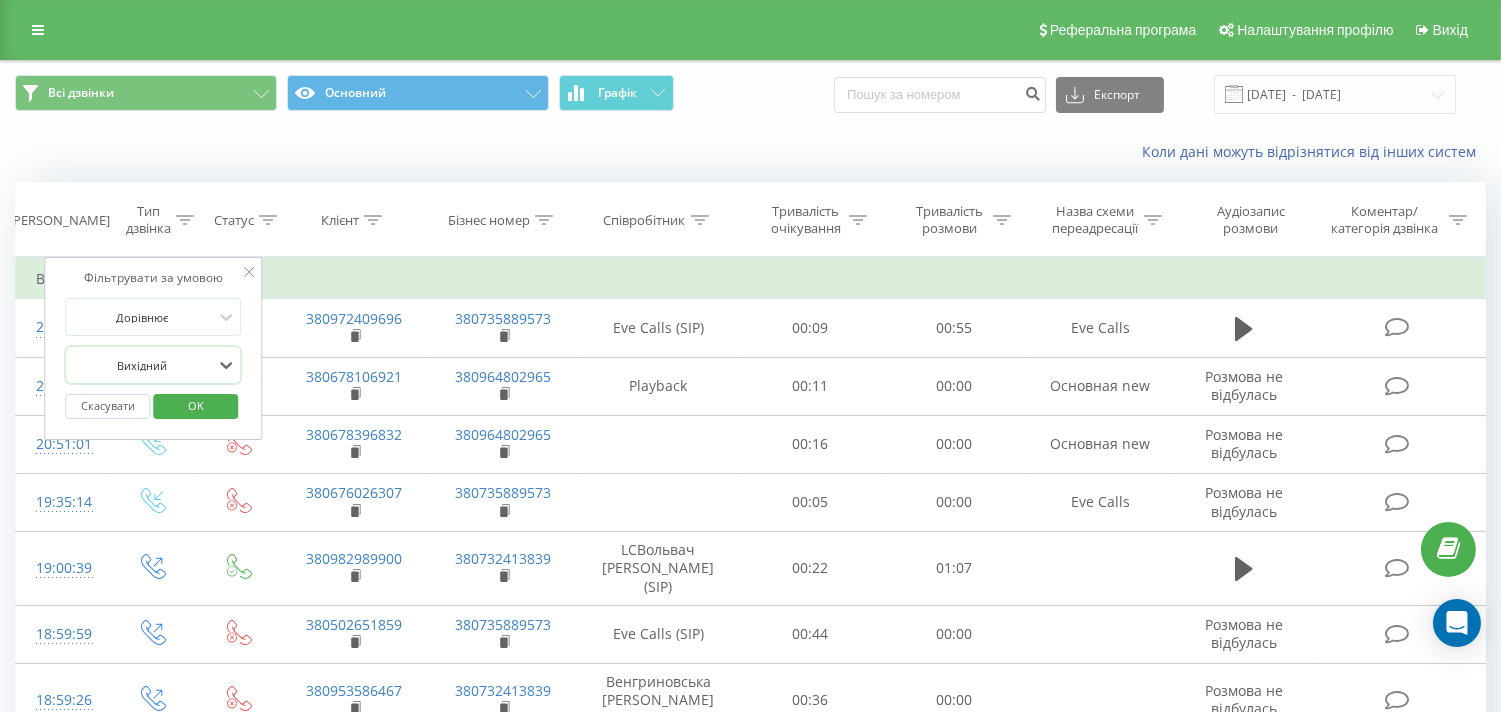 click on "OK" at bounding box center [196, 405] 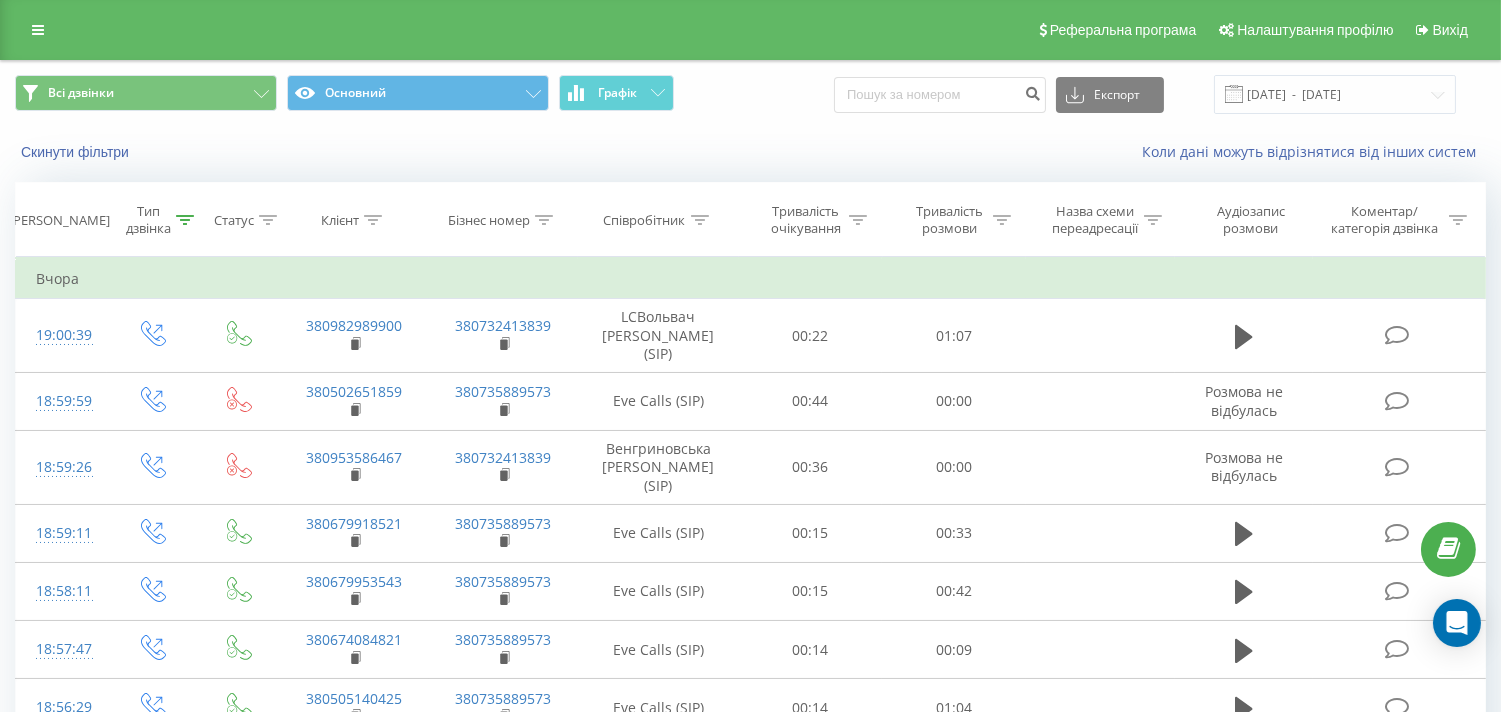 click on "Співробітник" at bounding box center (658, 220) 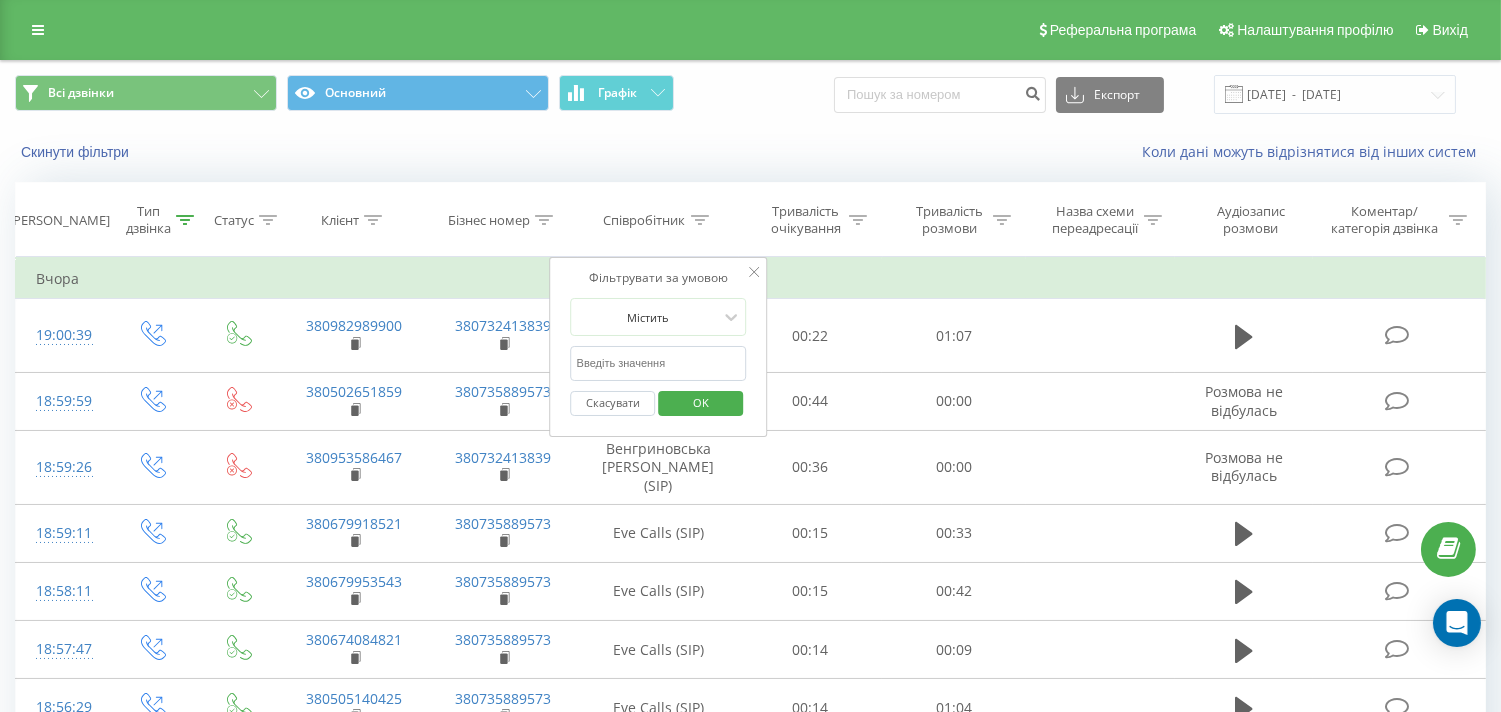 click at bounding box center (659, 363) 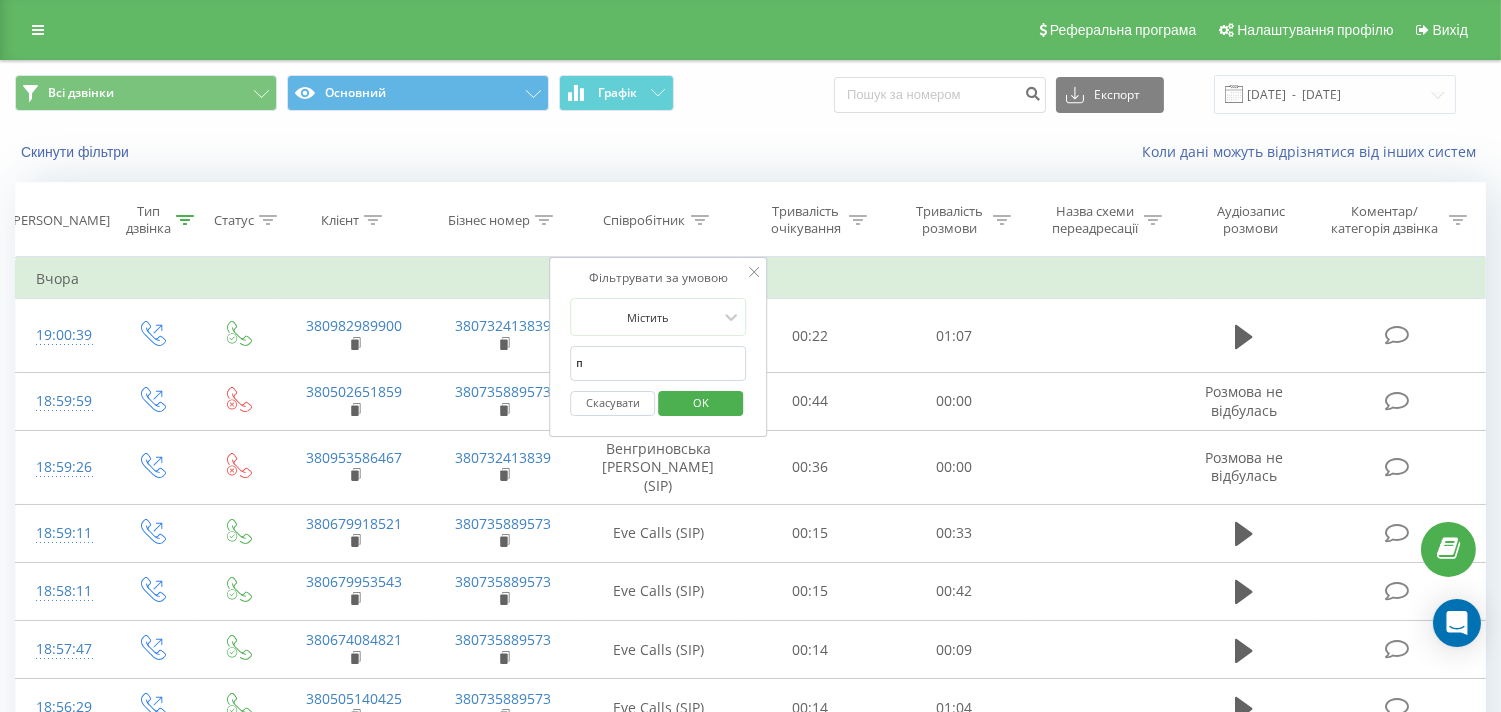 type on "[PERSON_NAME]" 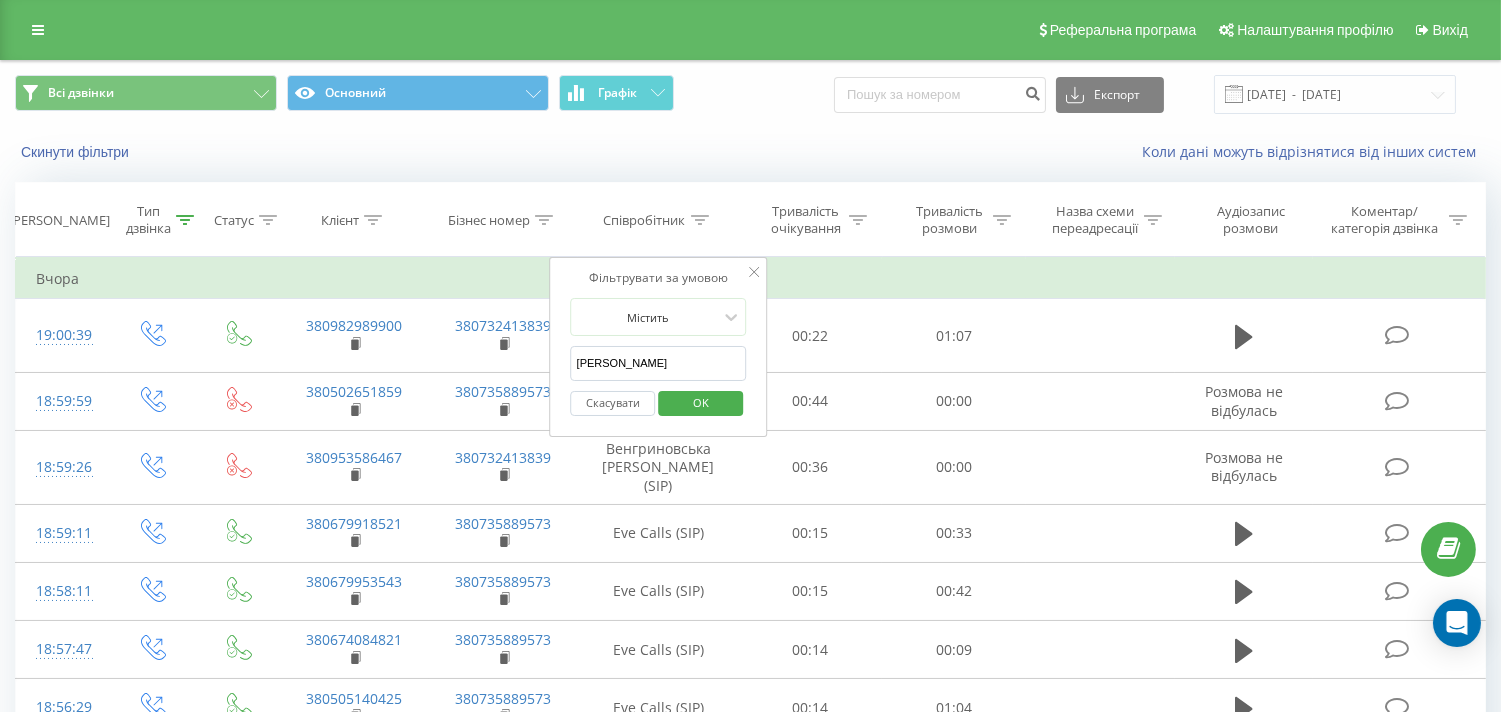 click on "OK" at bounding box center (701, 402) 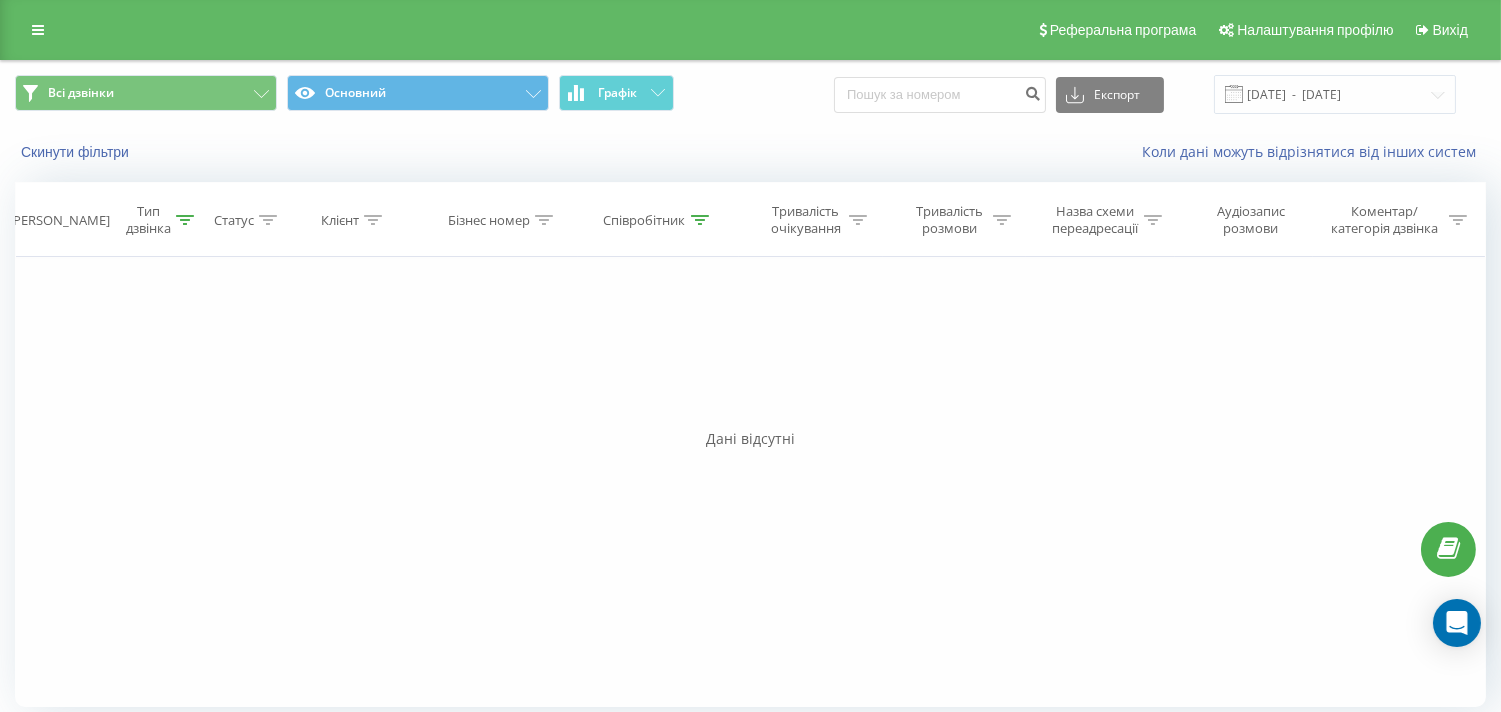 click 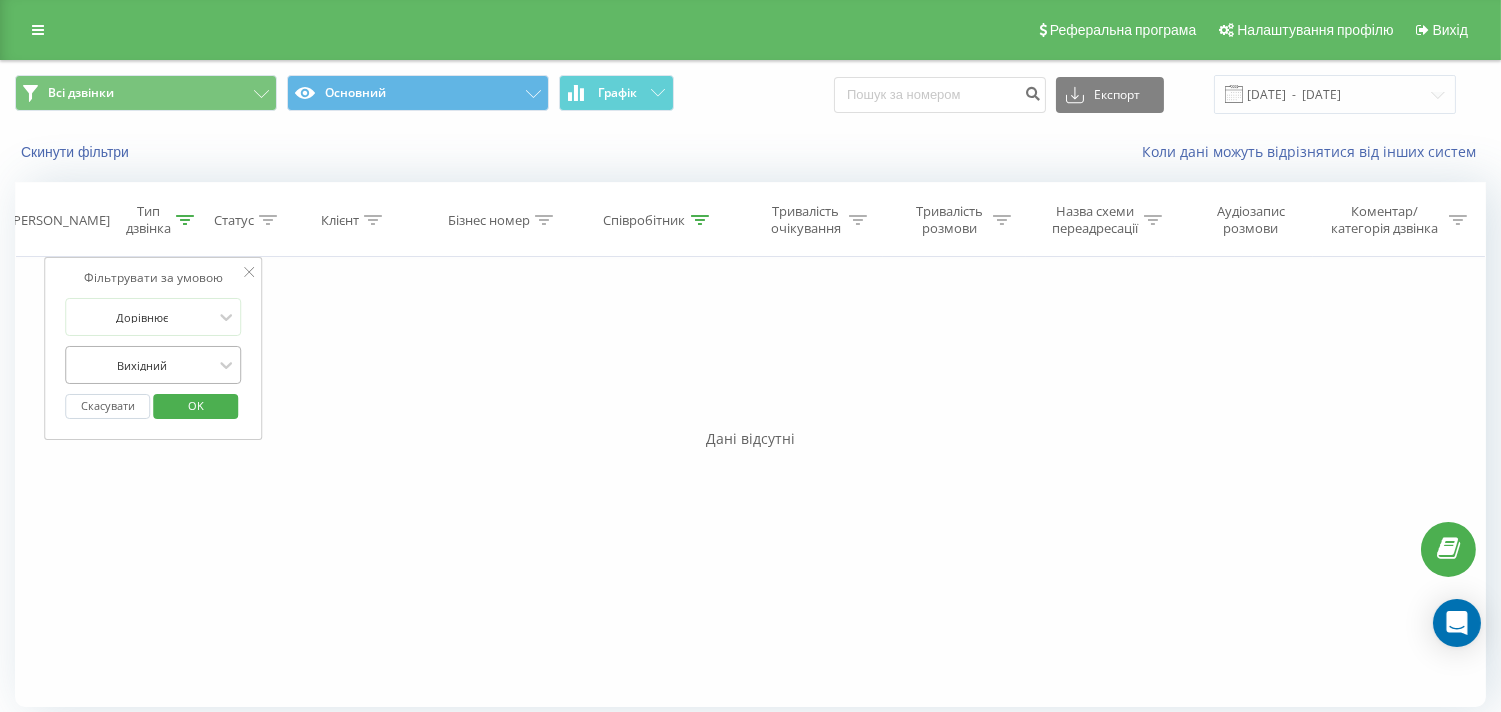 click at bounding box center [143, 365] 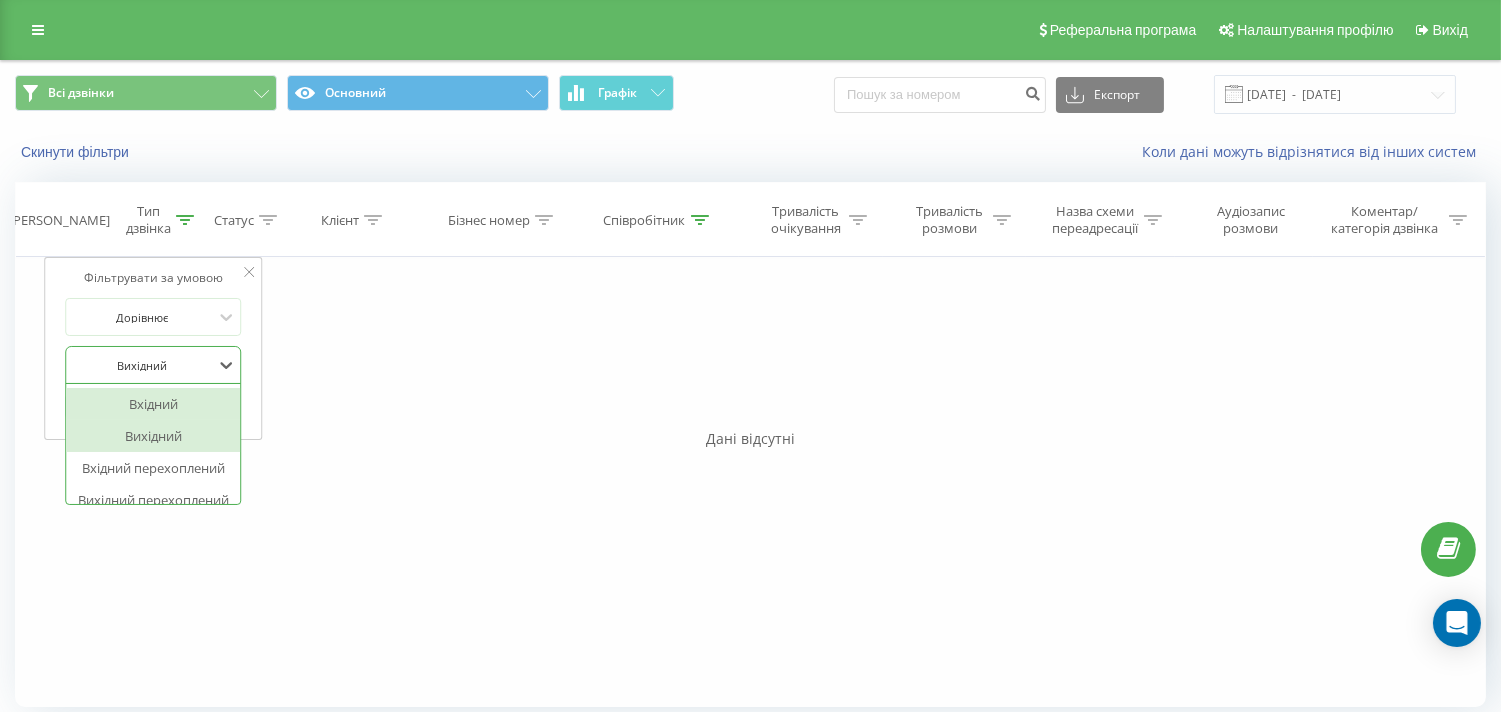 click on "Вхідний" at bounding box center (154, 404) 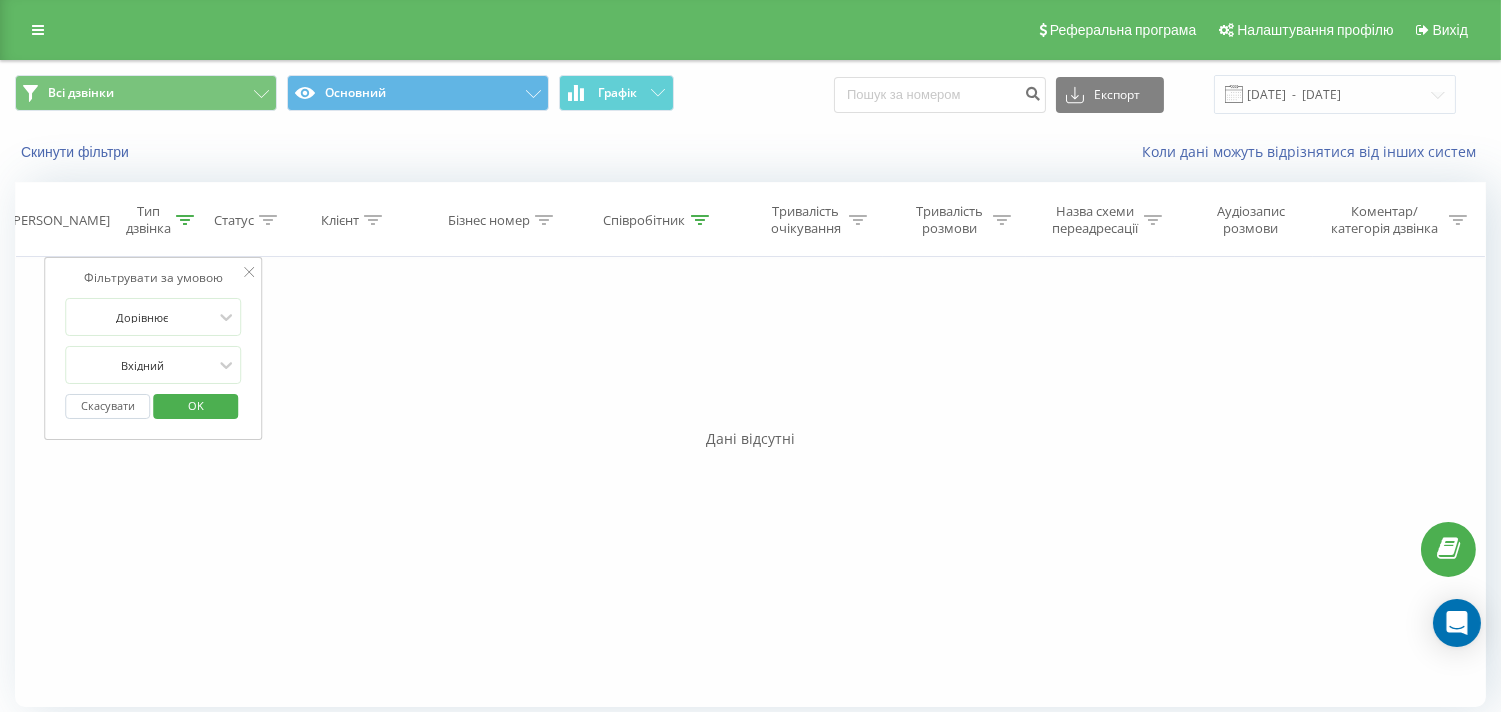 click on "OK" at bounding box center [196, 405] 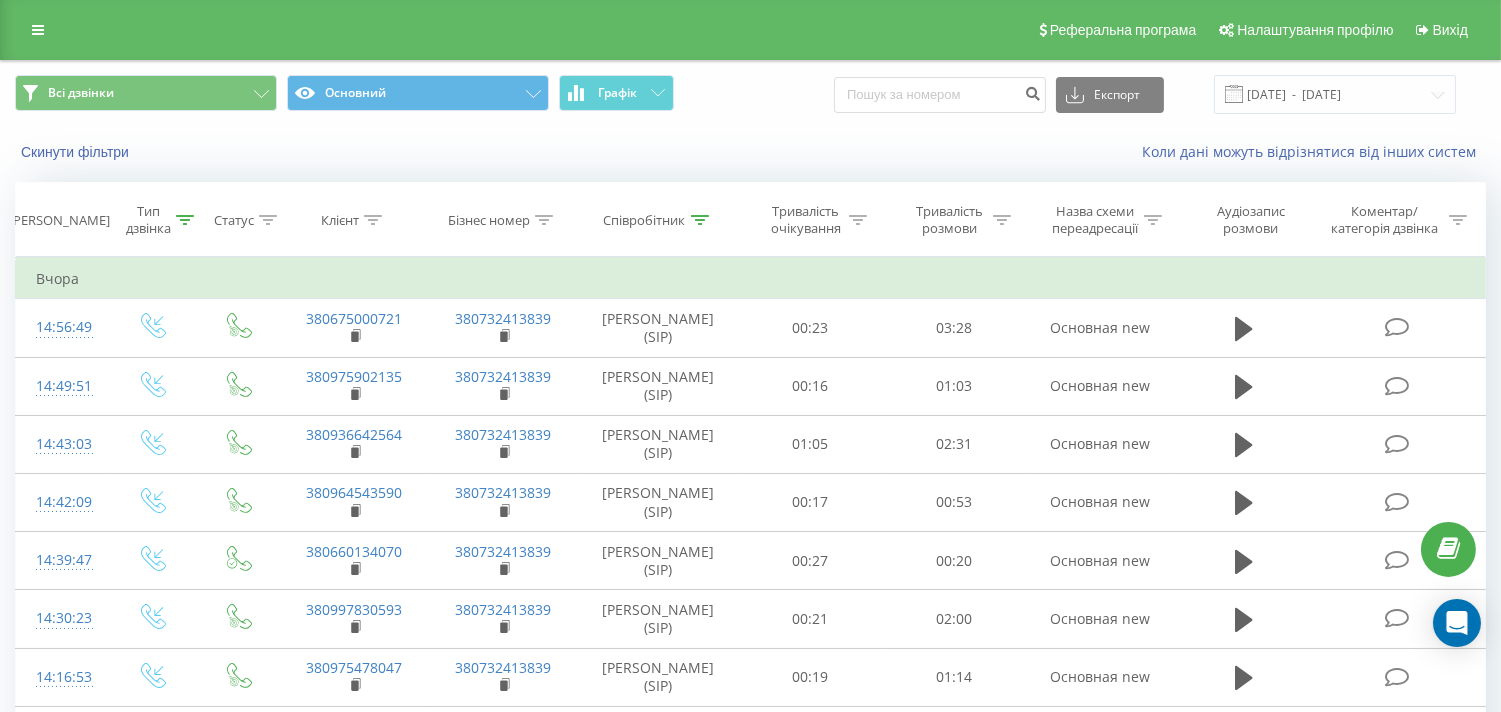 click 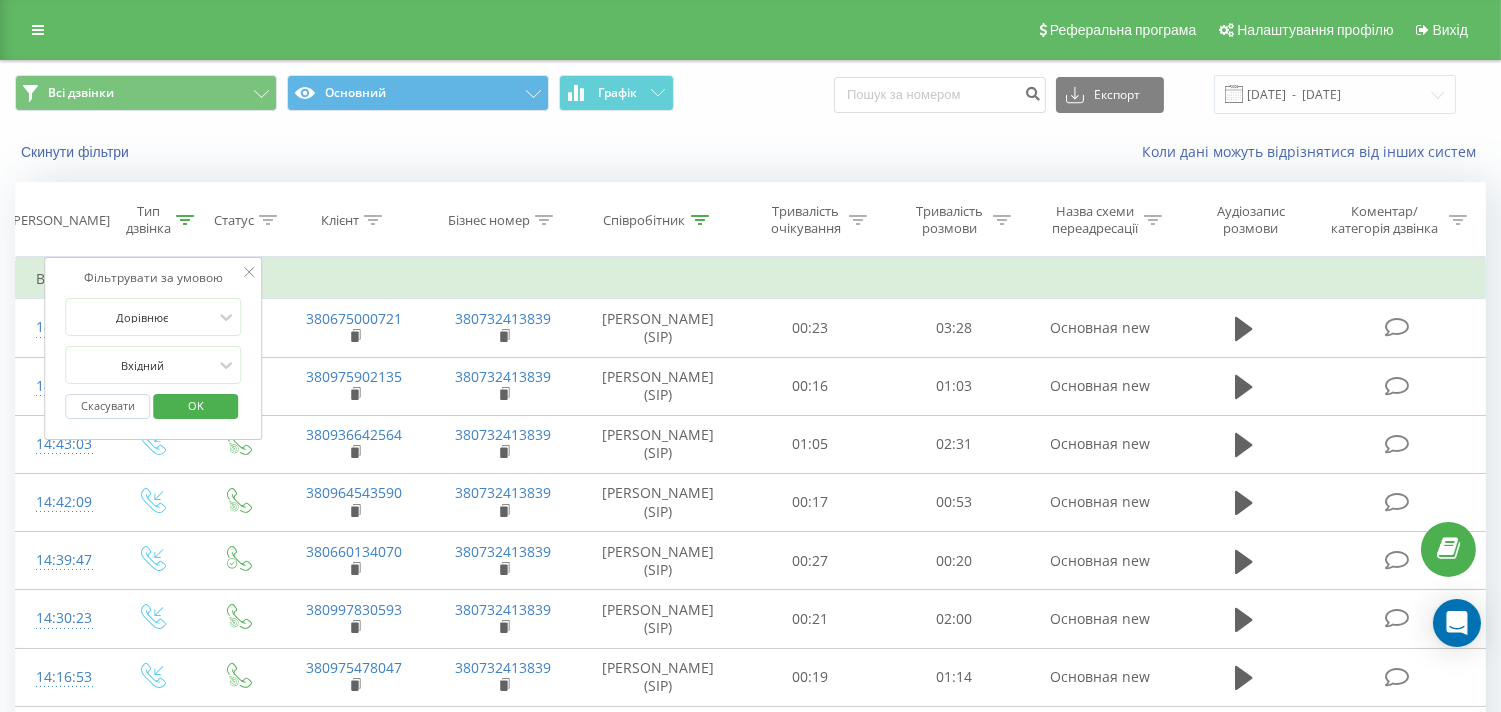 click 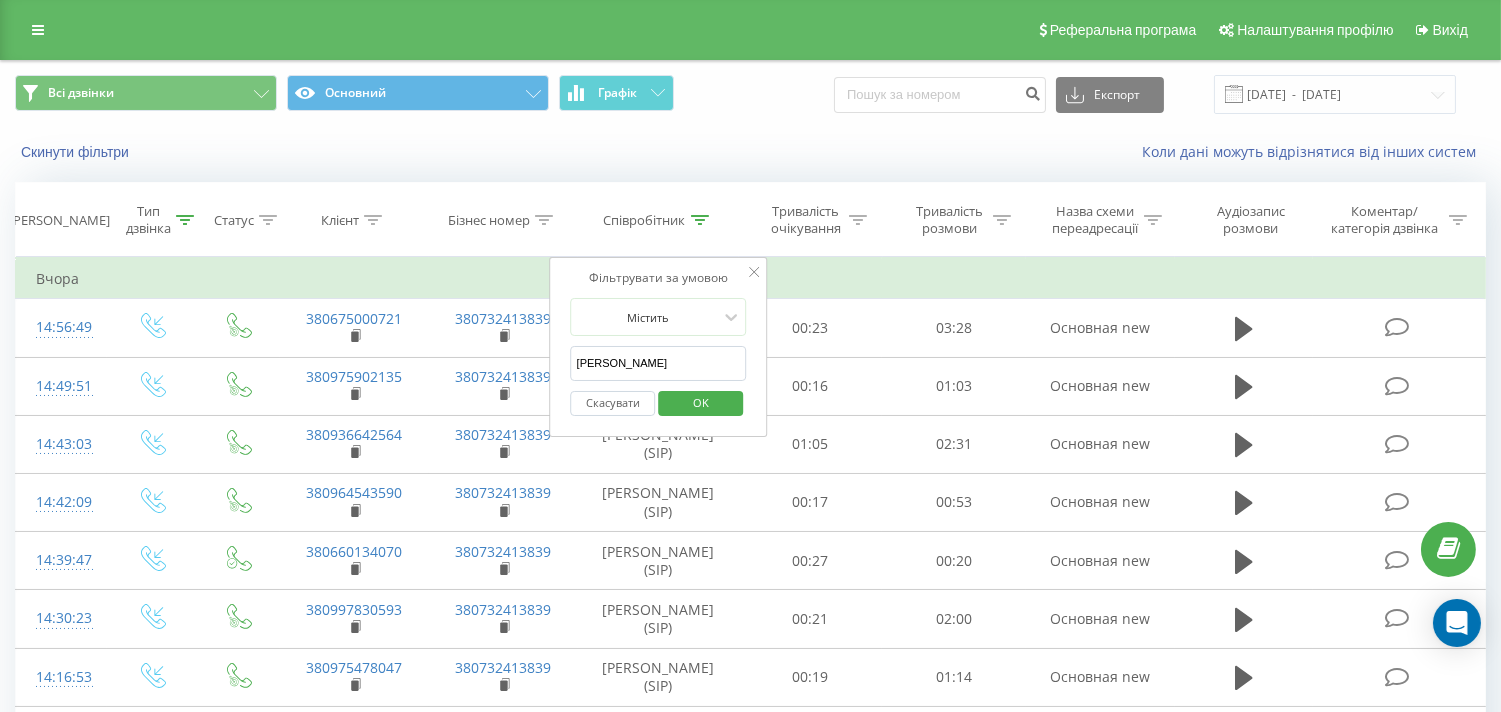 click on "Скасувати" at bounding box center (613, 403) 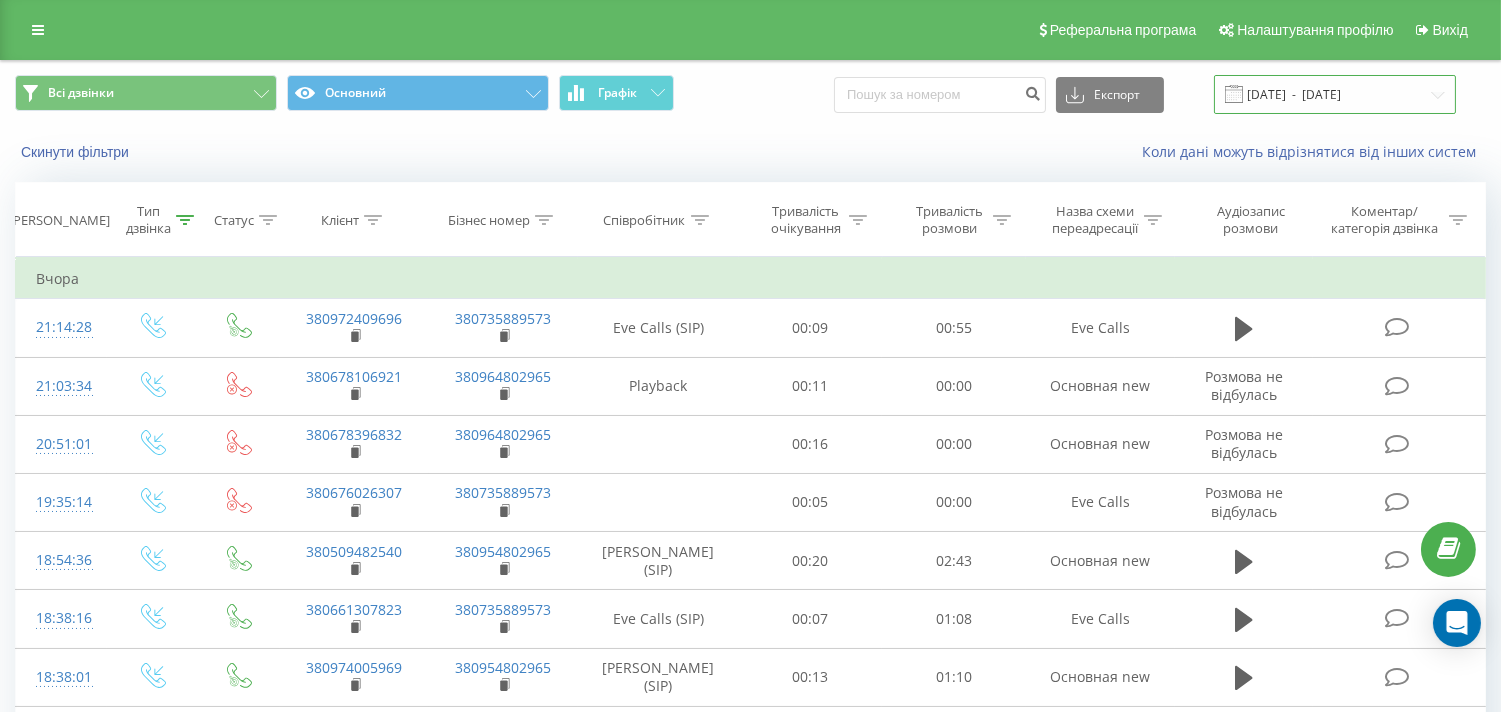 click on "[DATE]  -  [DATE]" at bounding box center [1335, 94] 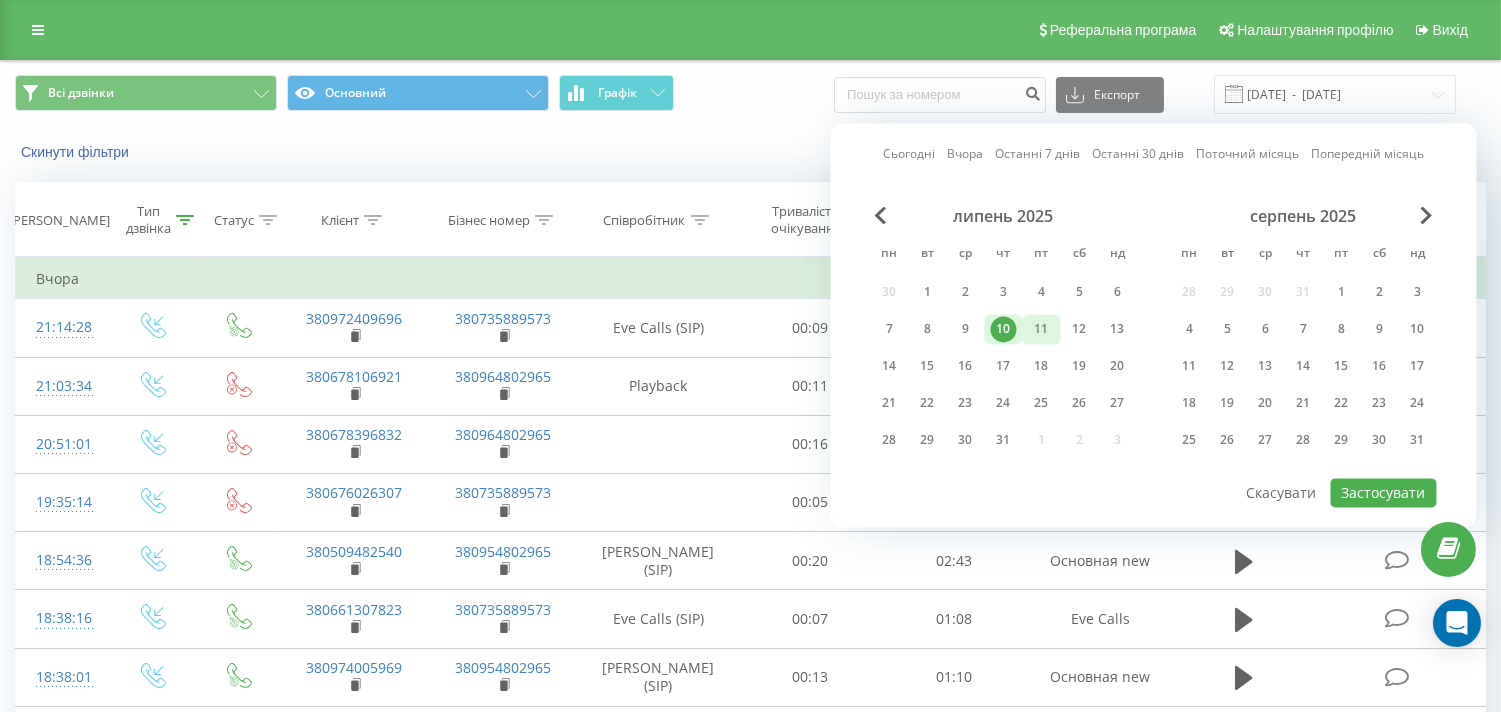 click on "11" at bounding box center [1042, 329] 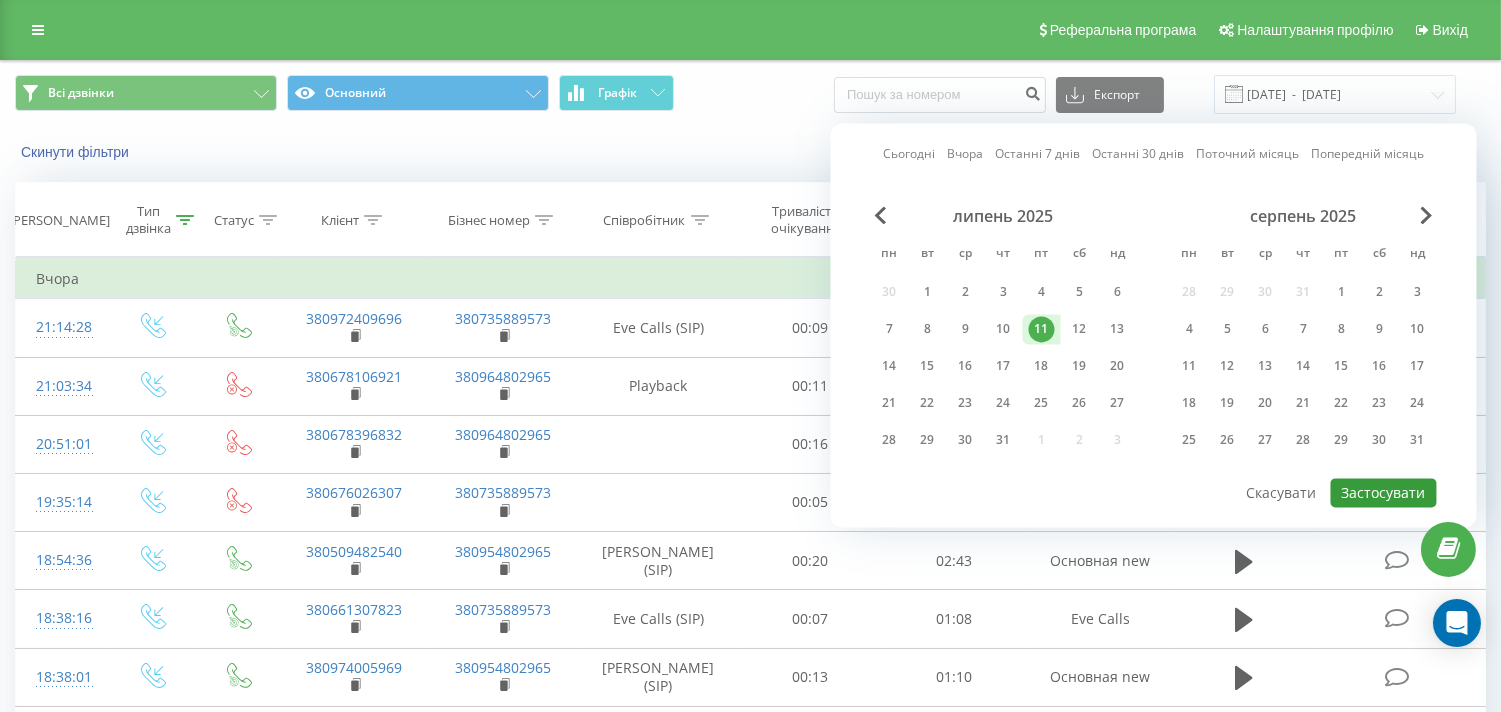 click on "Застосувати" at bounding box center (1384, 492) 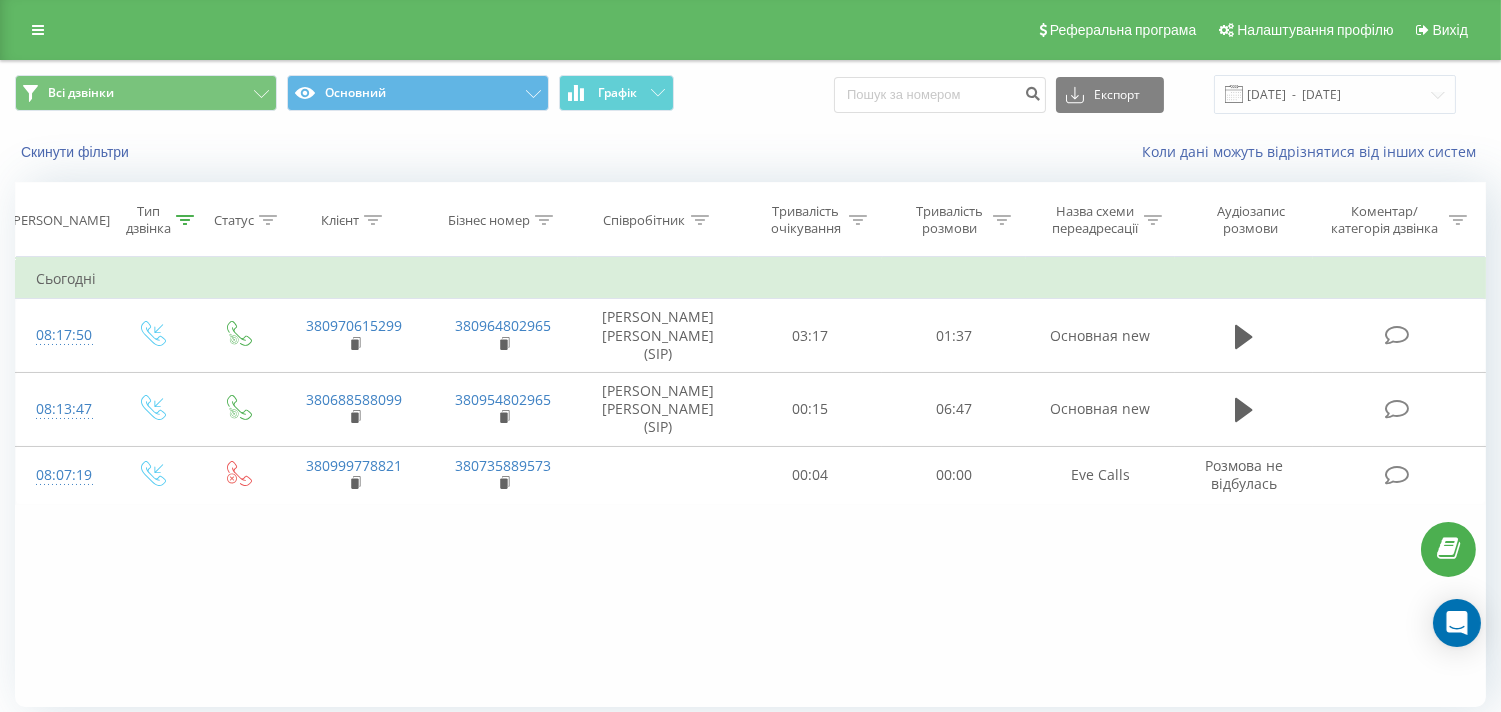 click on "Фільтрувати за умовою Дорівнює Вхідний Скасувати OK Фільтрувати за умовою Дорівнює Введіть значення Скасувати OK Фільтрувати за умовою Містить Скасувати OK Фільтрувати за умовою Містить Скасувати OK Фільтрувати за умовою Містить Скасувати OK Фільтрувати за умовою Дорівнює Скасувати OK Фільтрувати за умовою Дорівнює Скасувати OK Фільтрувати за умовою Містить Скасувати OK Фільтрувати за умовою Дорівнює Введіть значення Скасувати OK Сьогодні  08:17:50         380970615299 380964802965 [PERSON_NAME] [PERSON_NAME] (SIP) 03:17 01:37 Основная new  08:13:47         380688588099 380954802965 [PERSON_NAME] [PERSON_NAME] (SIP)" at bounding box center [750, 482] 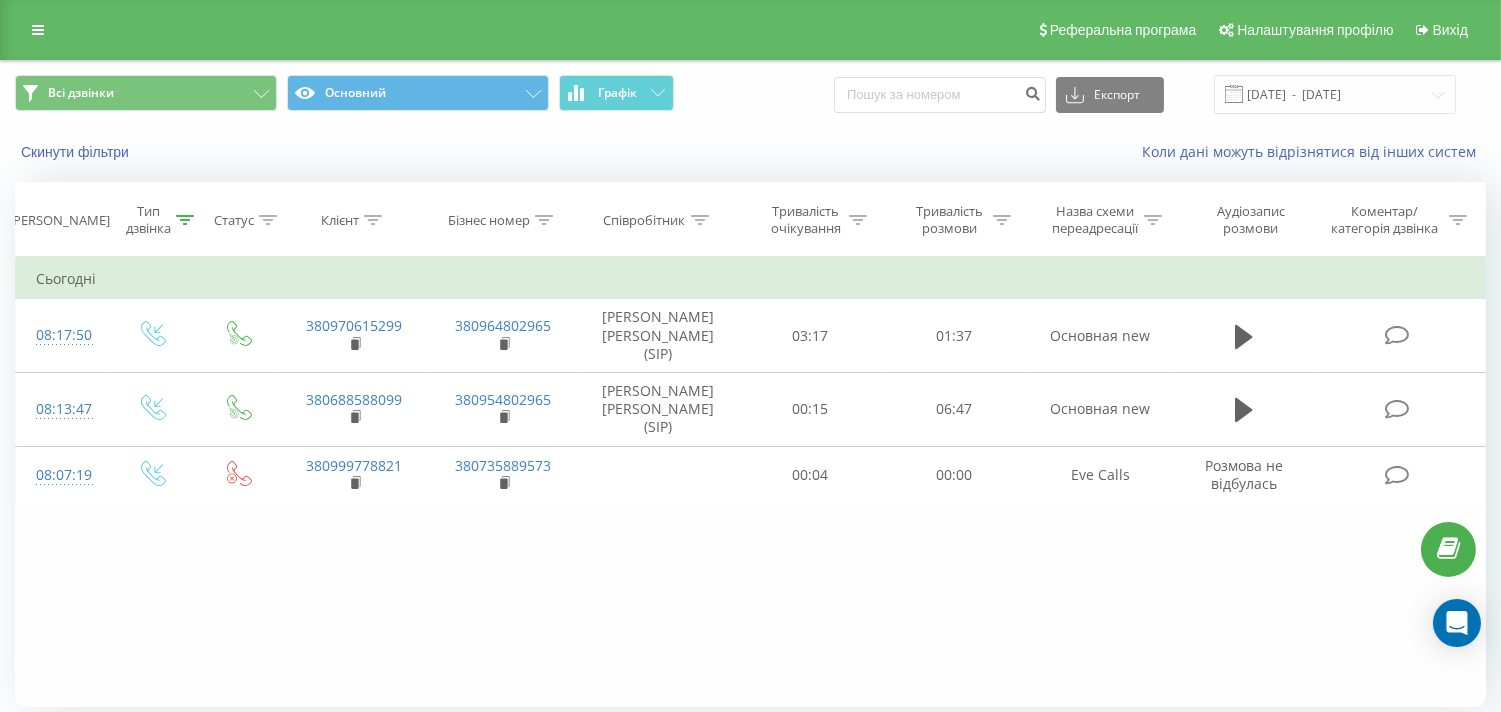 click on "Фільтрувати за умовою Дорівнює Вхідний Скасувати OK Фільтрувати за умовою Дорівнює Введіть значення Скасувати OK Фільтрувати за умовою Містить Скасувати OK Фільтрувати за умовою Містить Скасувати OK Фільтрувати за умовою Містить Скасувати OK Фільтрувати за умовою Дорівнює Скасувати OK Фільтрувати за умовою Дорівнює Скасувати OK Фільтрувати за умовою Містить Скасувати OK Фільтрувати за умовою Дорівнює Введіть значення Скасувати OK Сьогодні  08:17:50         380970615299 380964802965 [PERSON_NAME] [PERSON_NAME] (SIP) 03:17 01:37 Основная new  08:13:47         380688588099 380954802965 [PERSON_NAME] [PERSON_NAME] (SIP)" at bounding box center (750, 482) 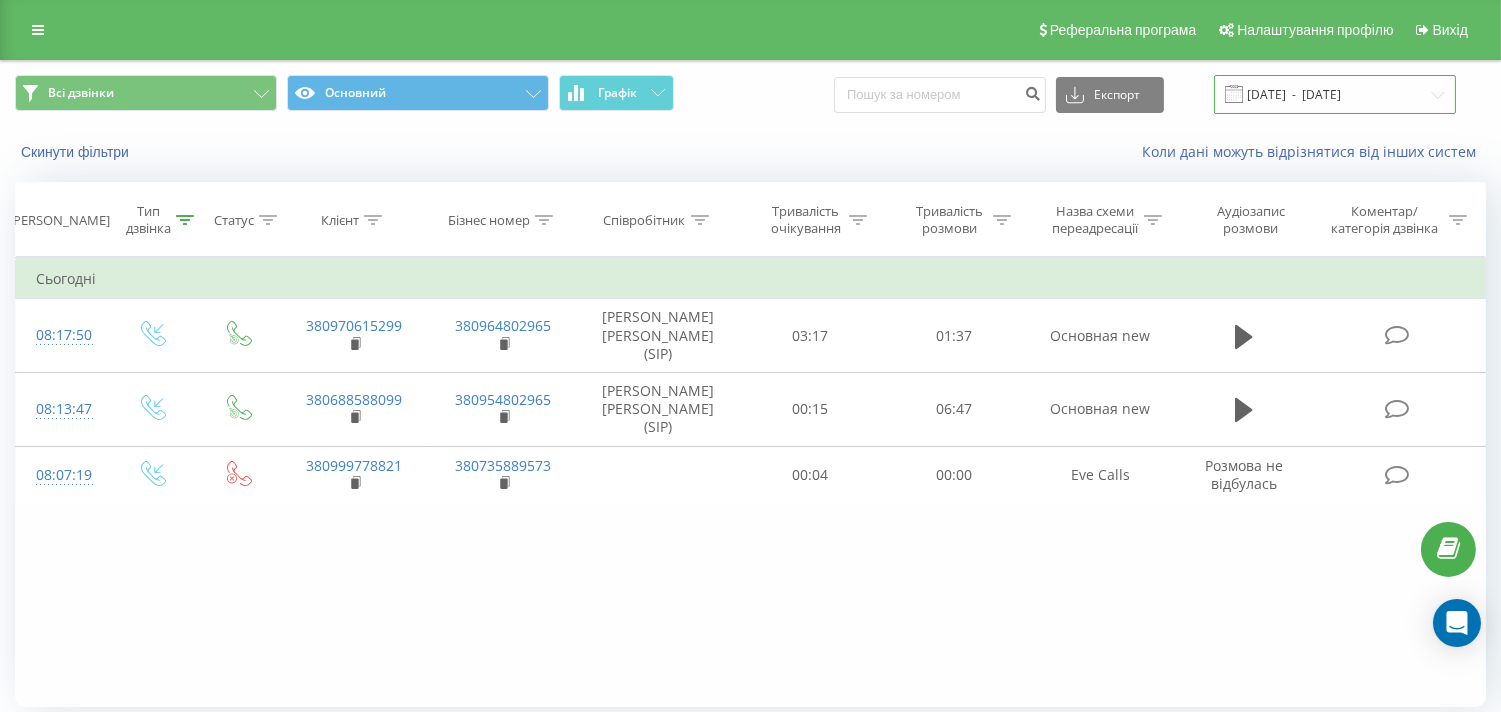click on "[DATE]  -  [DATE]" at bounding box center [1335, 94] 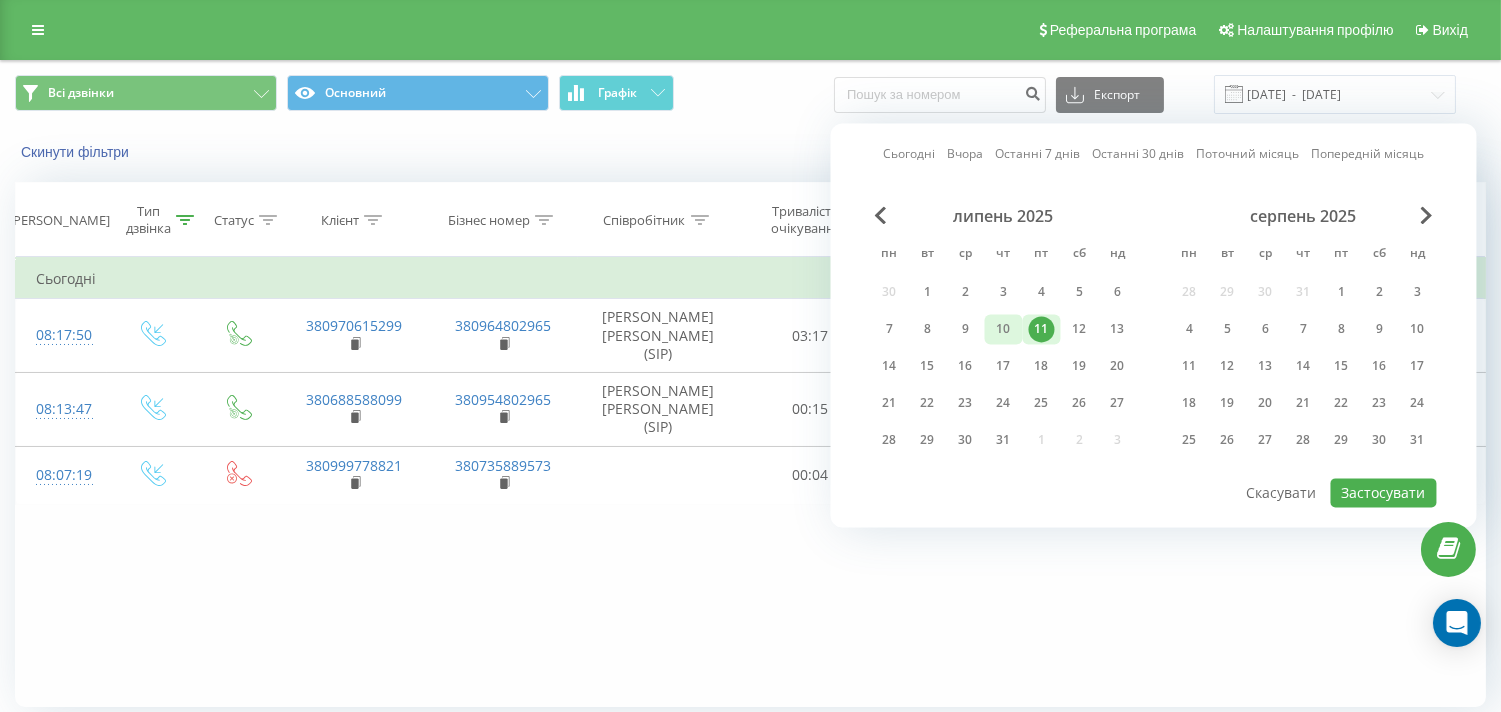 click on "10" at bounding box center (1004, 329) 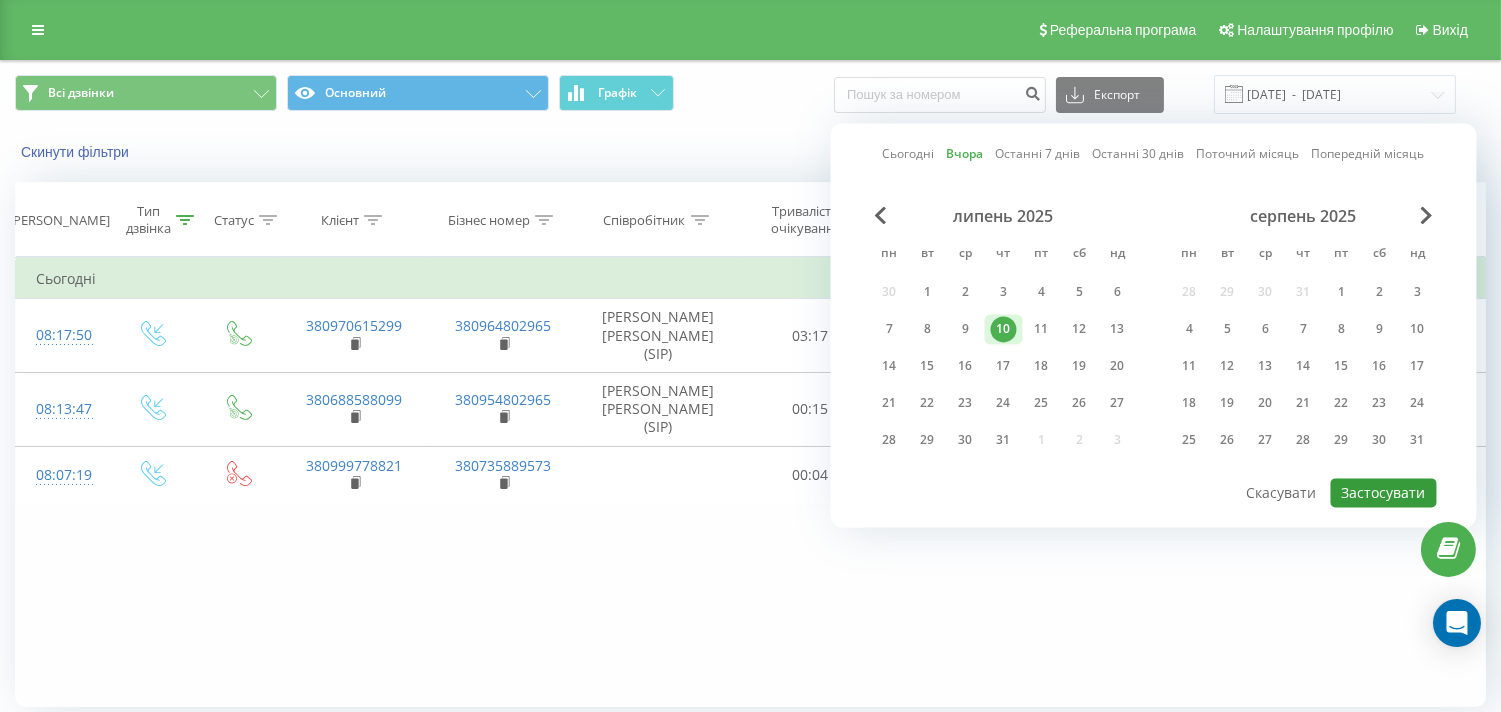 click on "Застосувати" at bounding box center (1384, 492) 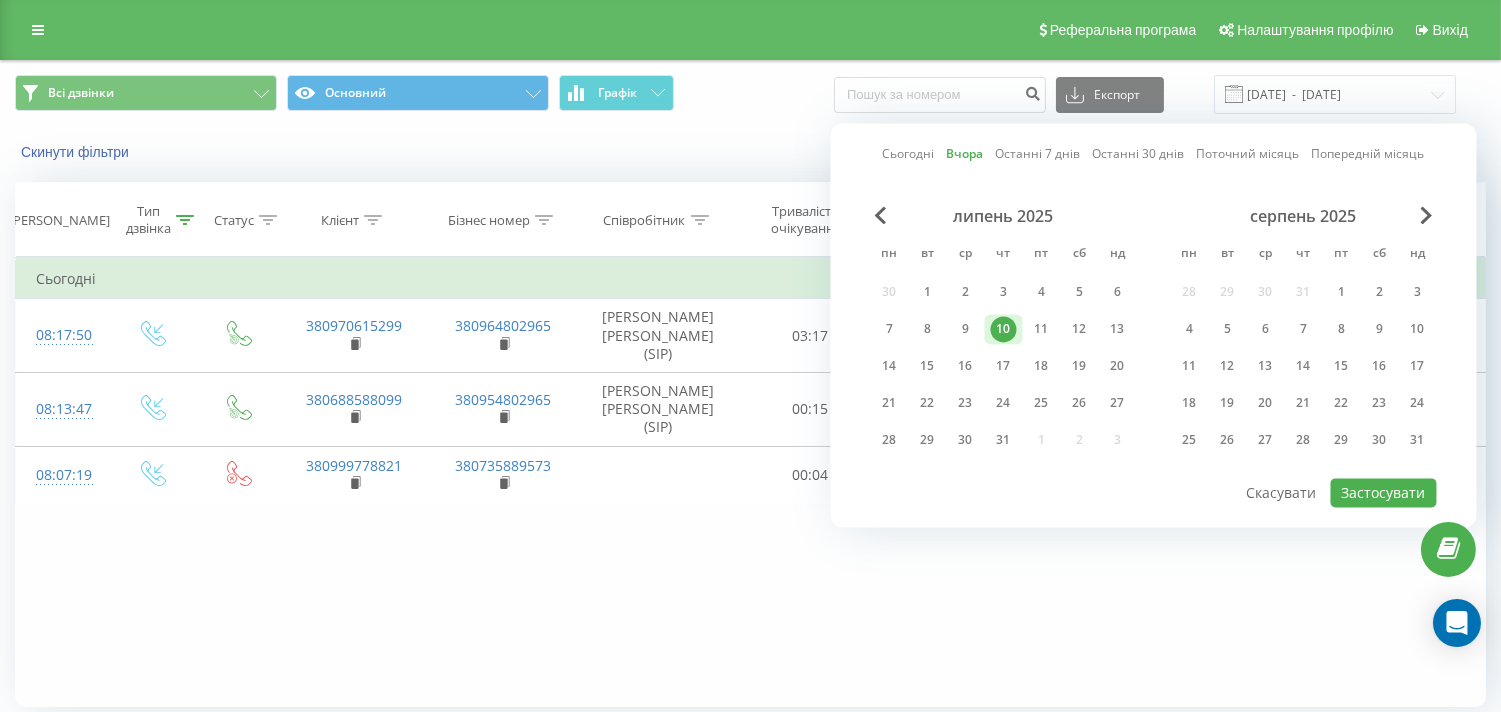 type on "[DATE]  -  [DATE]" 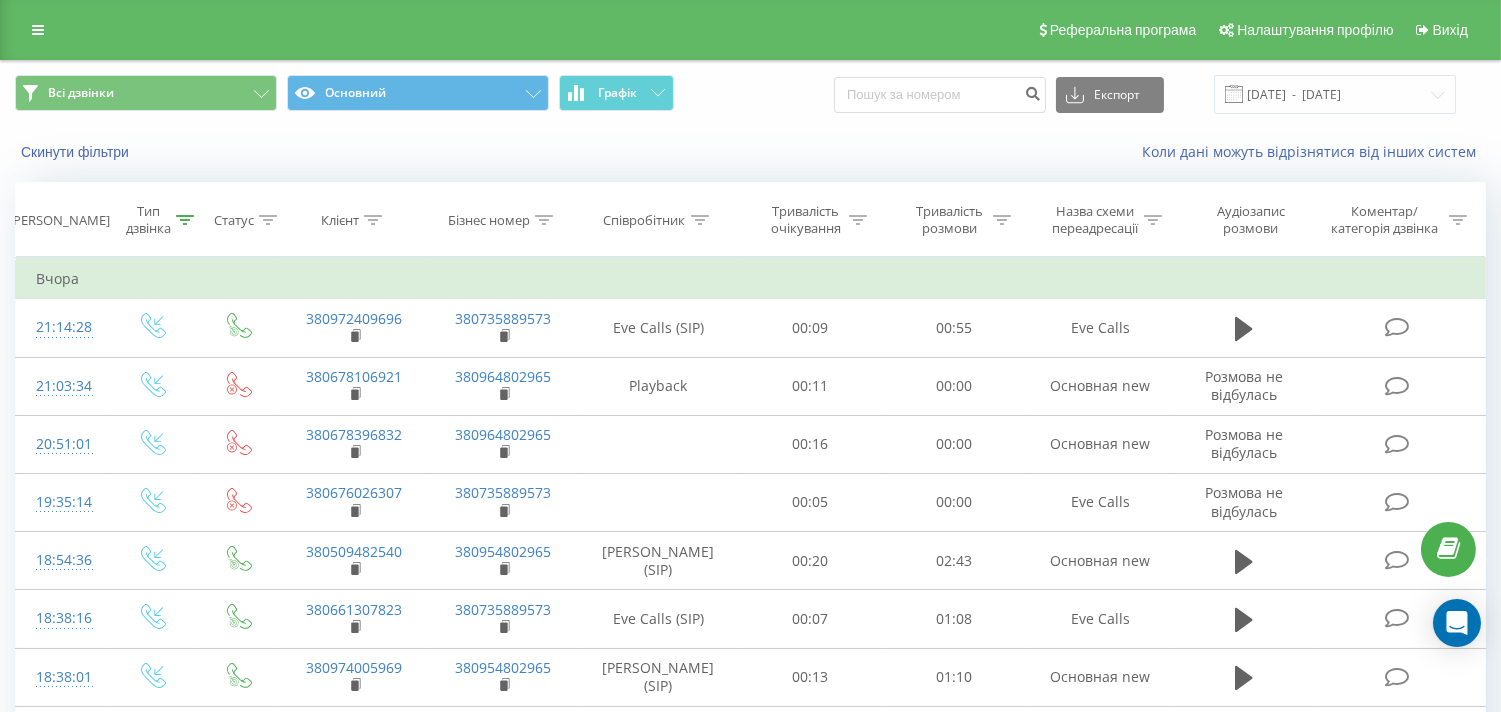 click 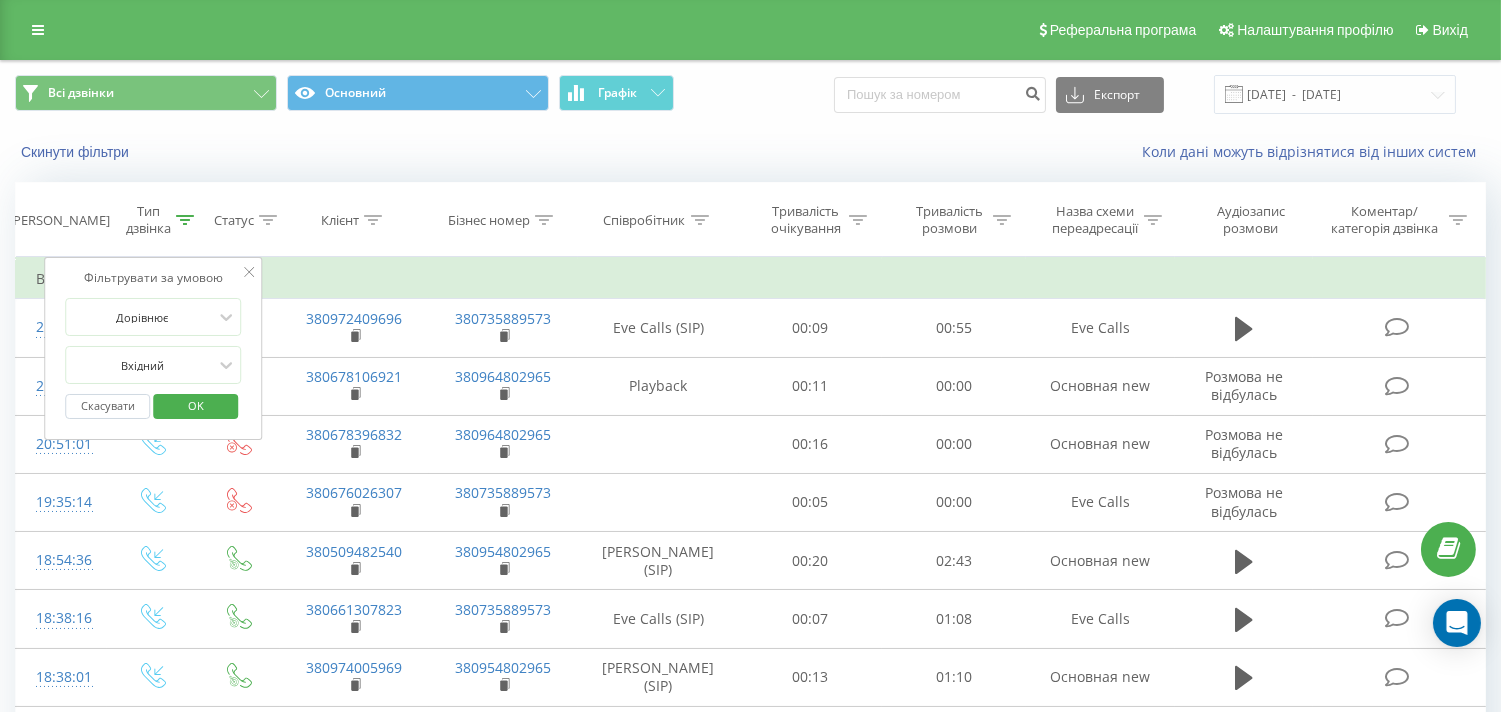 click on "OK" at bounding box center [196, 405] 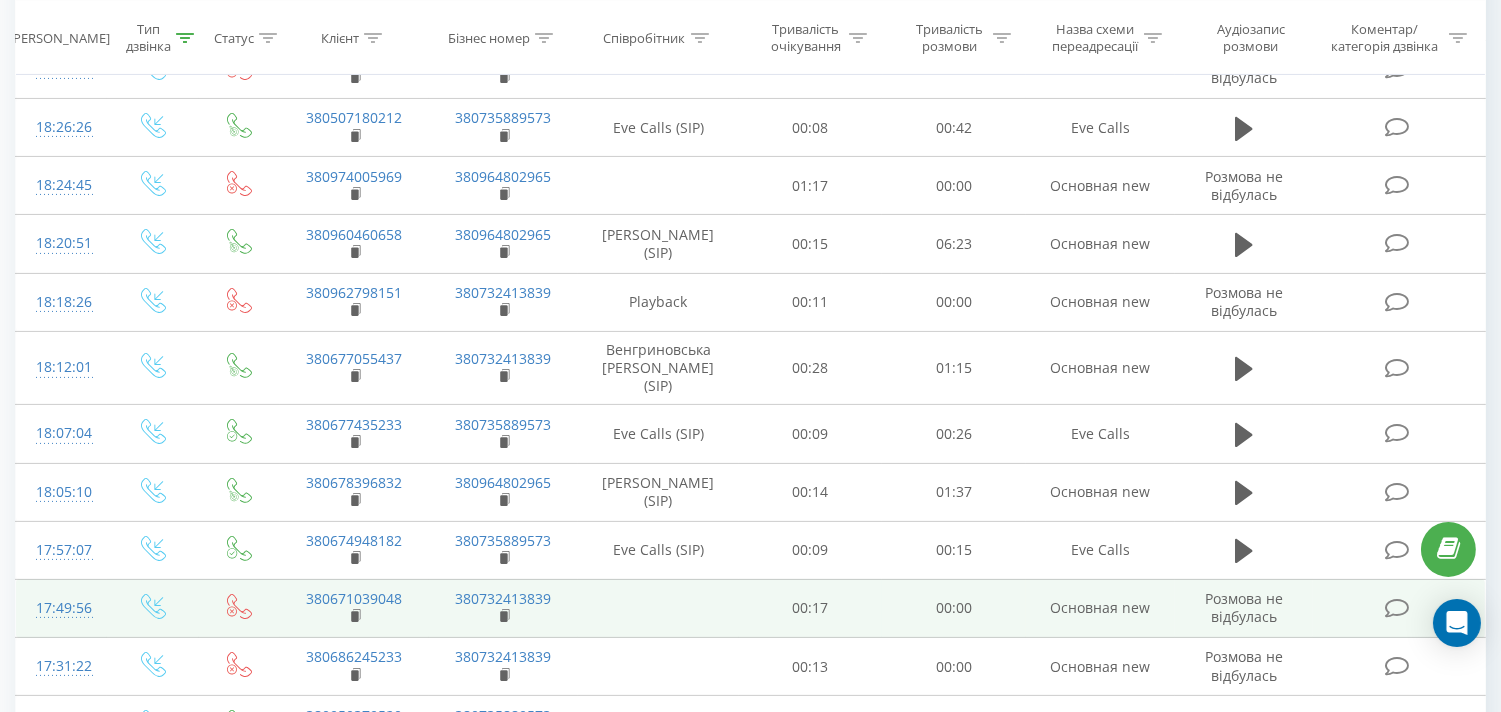 scroll, scrollTop: 1000, scrollLeft: 0, axis: vertical 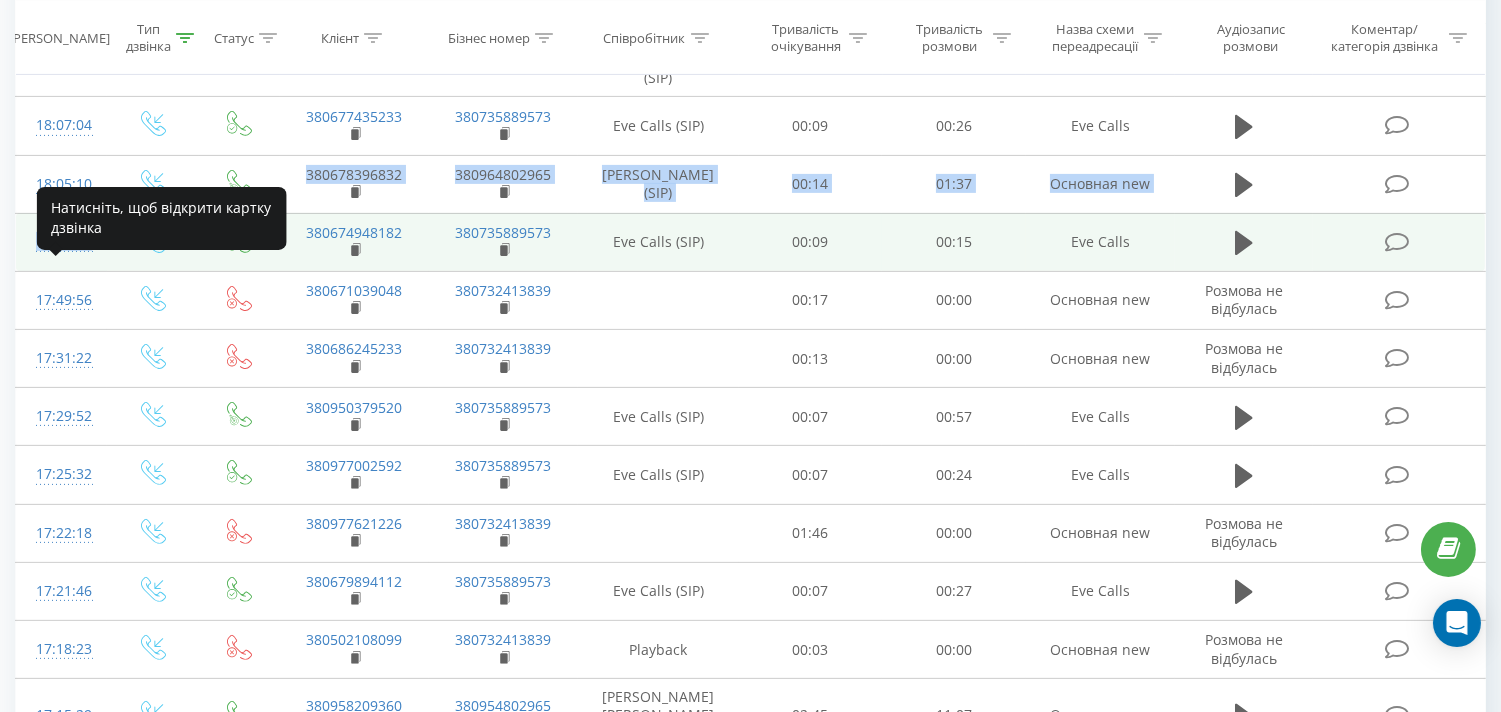 drag, startPoint x: 61, startPoint y: 466, endPoint x: 70, endPoint y: 287, distance: 179.22612 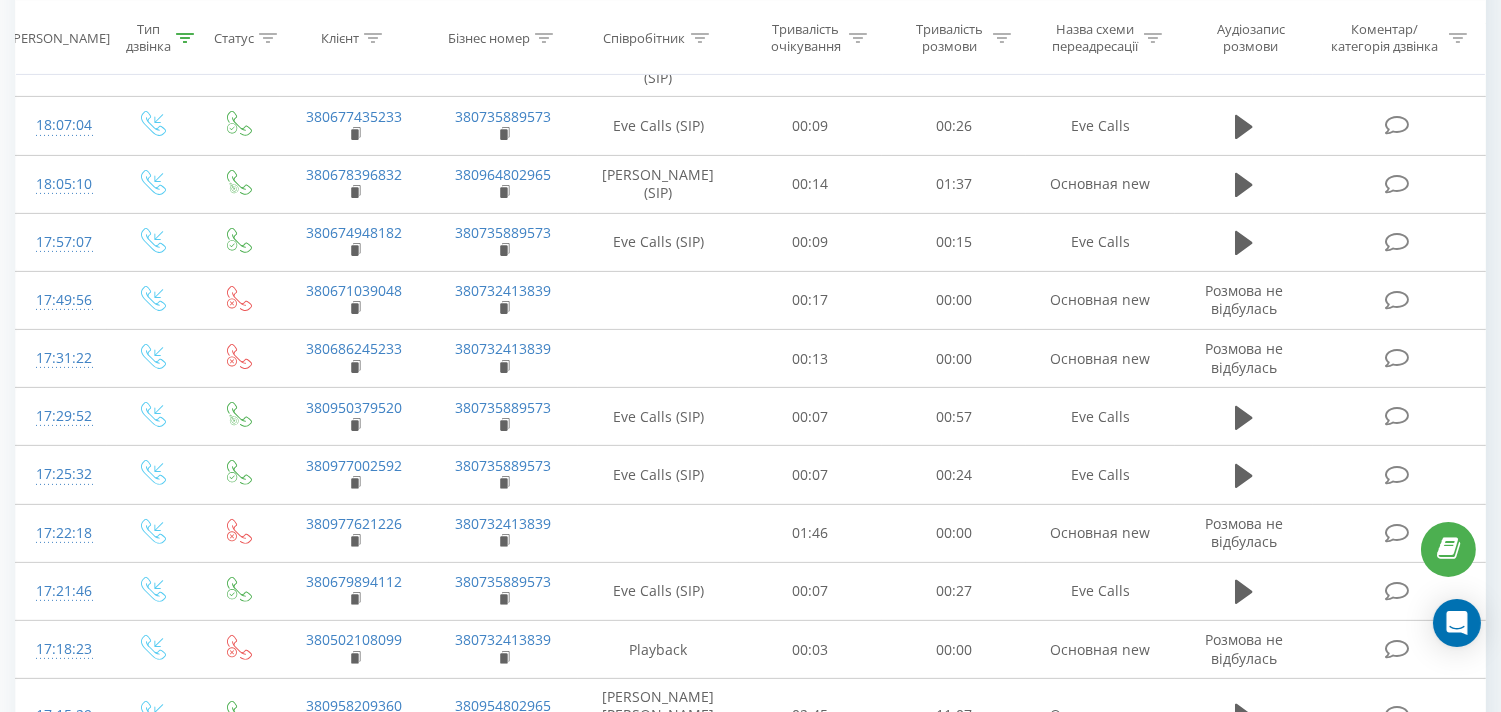 click on "Всі дзвінки Основний Графік Експорт .csv .xls .xlsx [DATE]  -  [DATE] Скинути фільтри Коли дані можуть відрізнятися вiд інших систем Дата дзвінка Тип дзвінка Статус Клієнт Бізнес номер Співробітник Тривалість очікування Тривалість розмови Назва схеми переадресації Аудіозапис розмови Коментар/категорія дзвінка Фільтрувати за умовою Дорівнює Вхідний Скасувати OK Фільтрувати за умовою Дорівнює Введіть значення Скасувати OK Фільтрувати за умовою Містить Скасувати OK Фільтрувати за умовою Містить Скасувати OK Фільтрувати за умовою Містить Скасувати OK Дорівнює OK OK" at bounding box center [750, 2189] 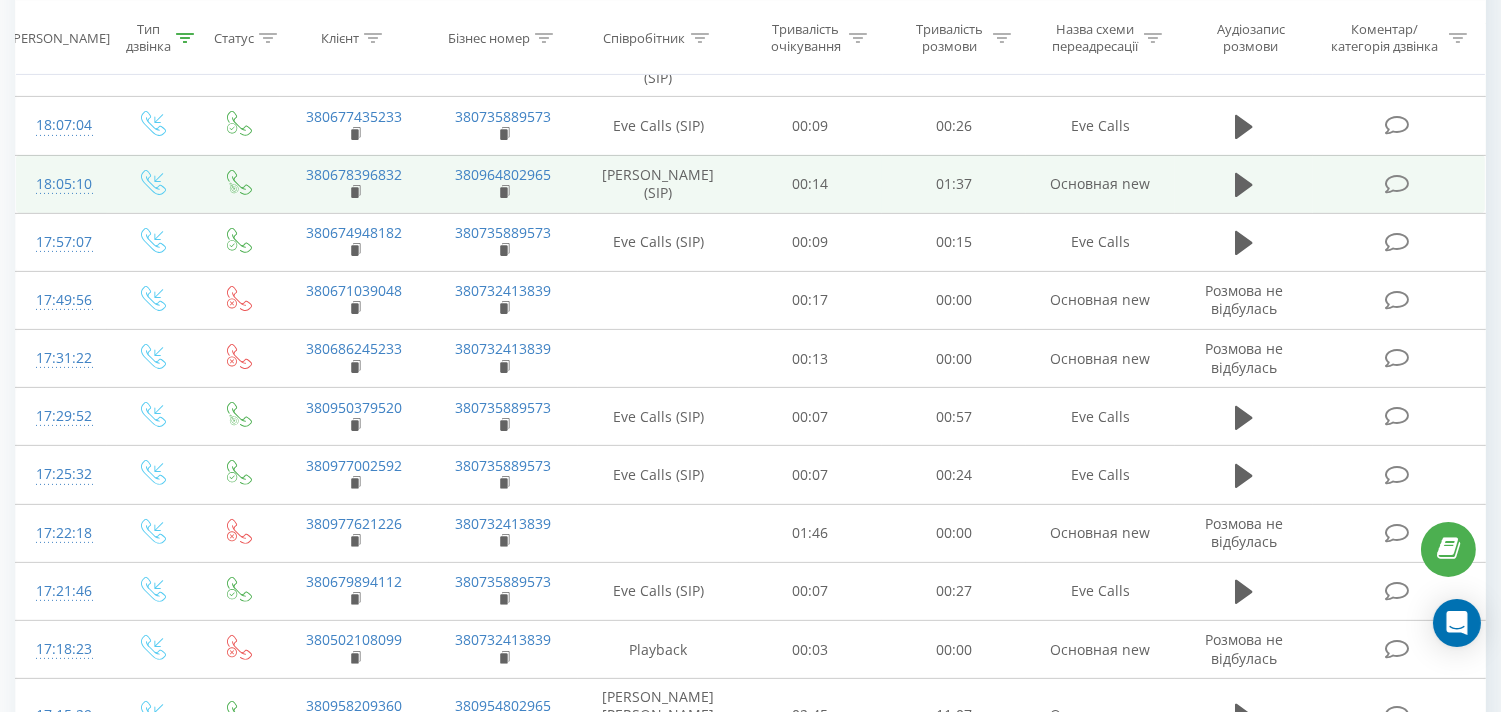 click on "18:05:10" at bounding box center (62, 184) 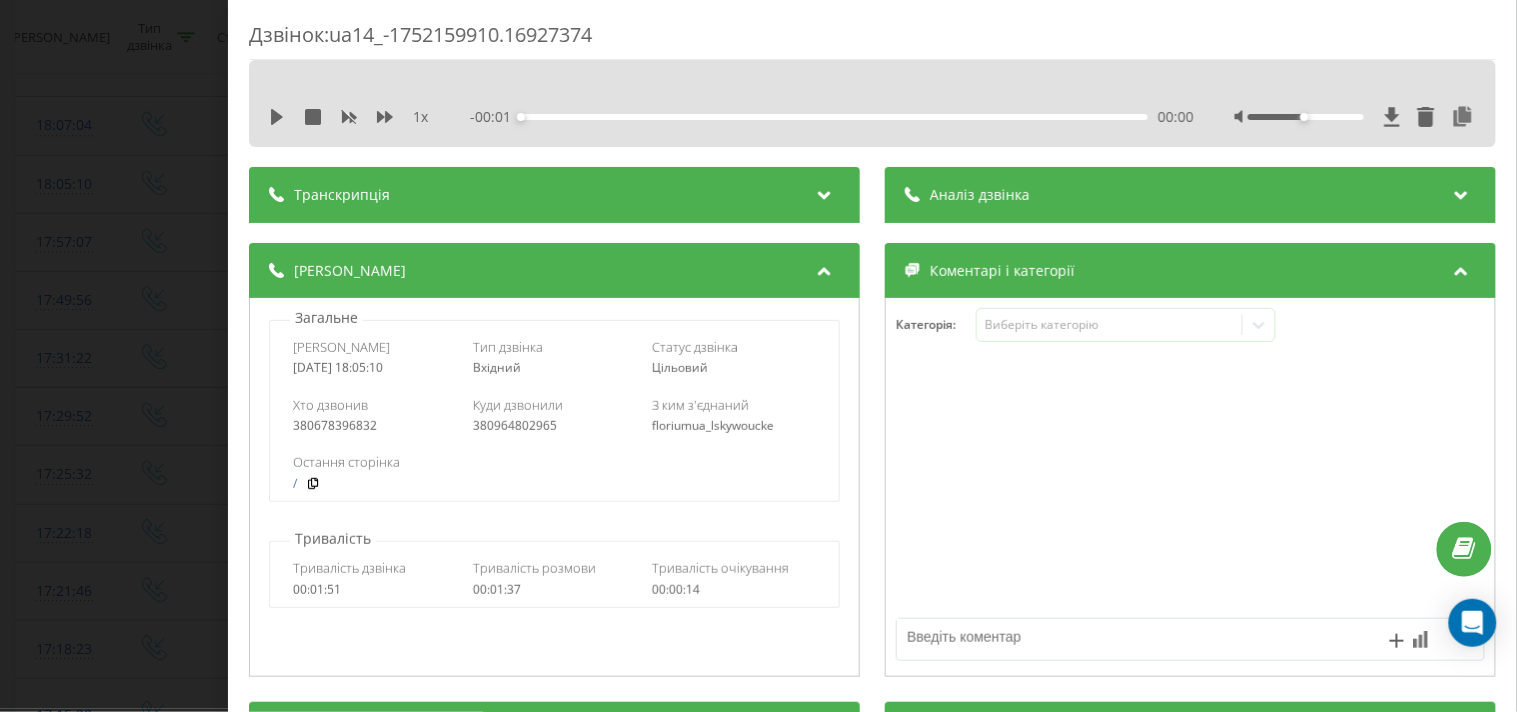 click on "Дзвінок :  ua14_-1752159910.16927374   1 x  - 00:01 00:00   00:00   Транскрипція Для AI-аналізу майбутніх дзвінків  налаштуйте та активуйте профіль на сторінці . Якщо профіль вже є і дзвінок відповідає його умовам, оновіть сторінку через 10 хвилин - AI аналізує поточний дзвінок. Аналіз дзвінка Для AI-аналізу майбутніх дзвінків  налаштуйте та активуйте профіль на сторінці . Якщо профіль вже є і дзвінок відповідає його умовам, оновіть сторінку через 10 хвилин - AI аналізує поточний дзвінок. Деталі дзвінка Загальне Дата дзвінка [DATE] 18:05:10 Тип дзвінка Вхідний Статус дзвінка Цільовий 380678396832" at bounding box center [758, 356] 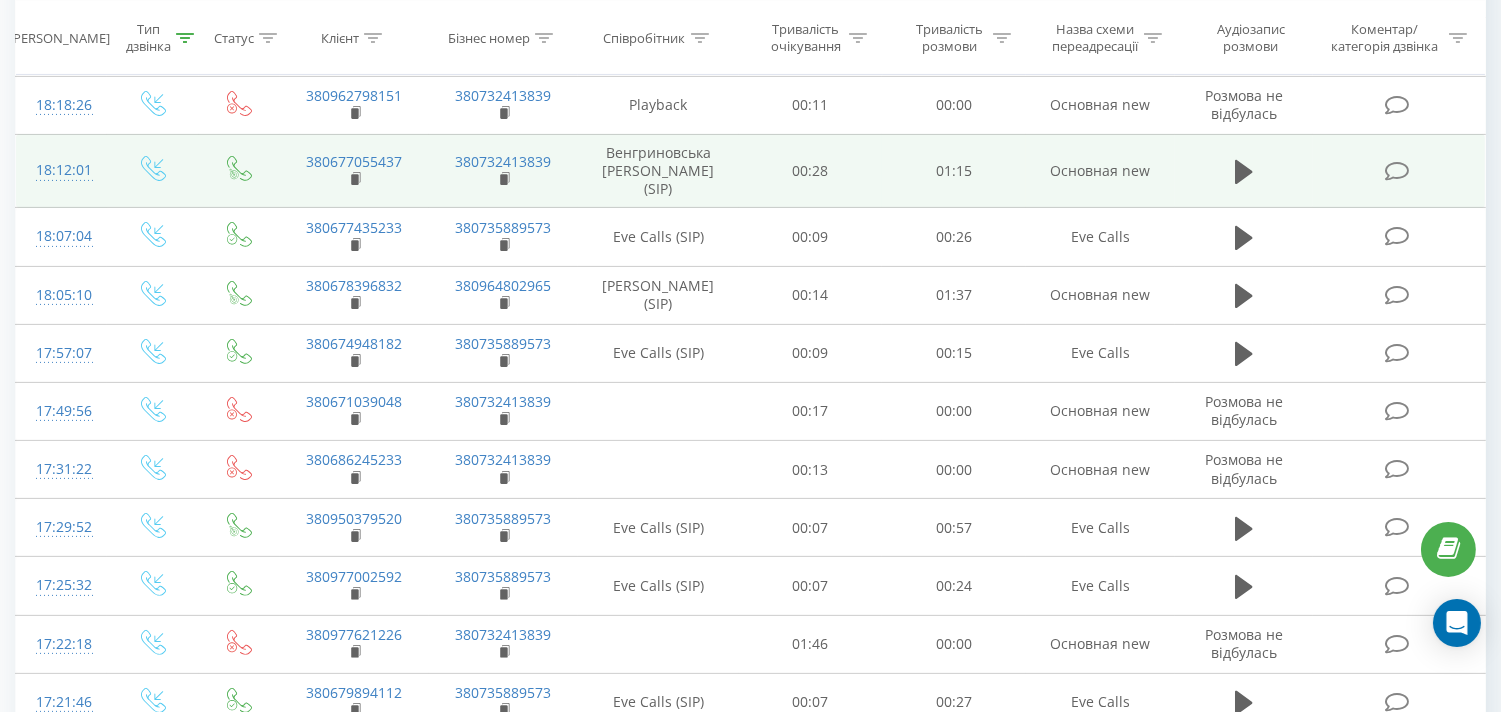 scroll, scrollTop: 1000, scrollLeft: 0, axis: vertical 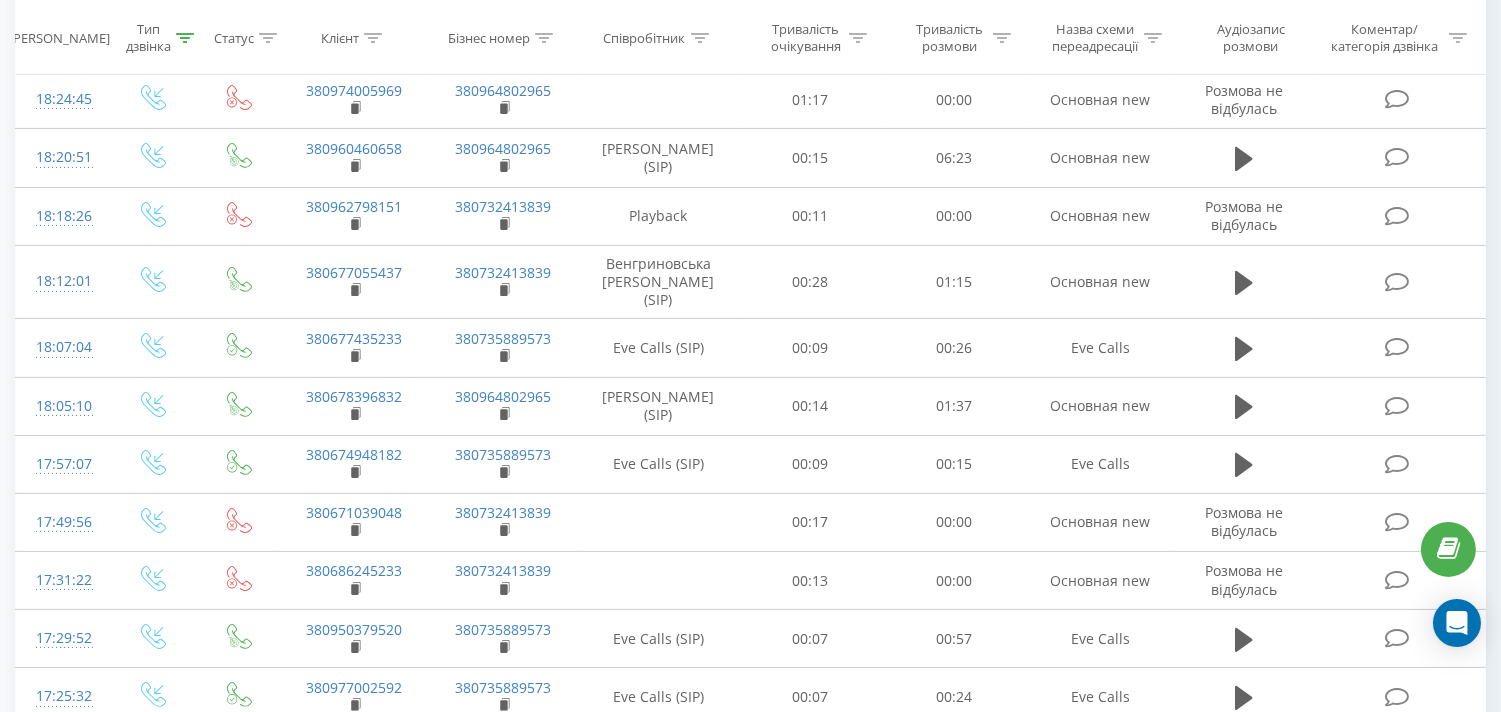 drag, startPoint x: 65, startPoint y: 120, endPoint x: 0, endPoint y: 221, distance: 120.108284 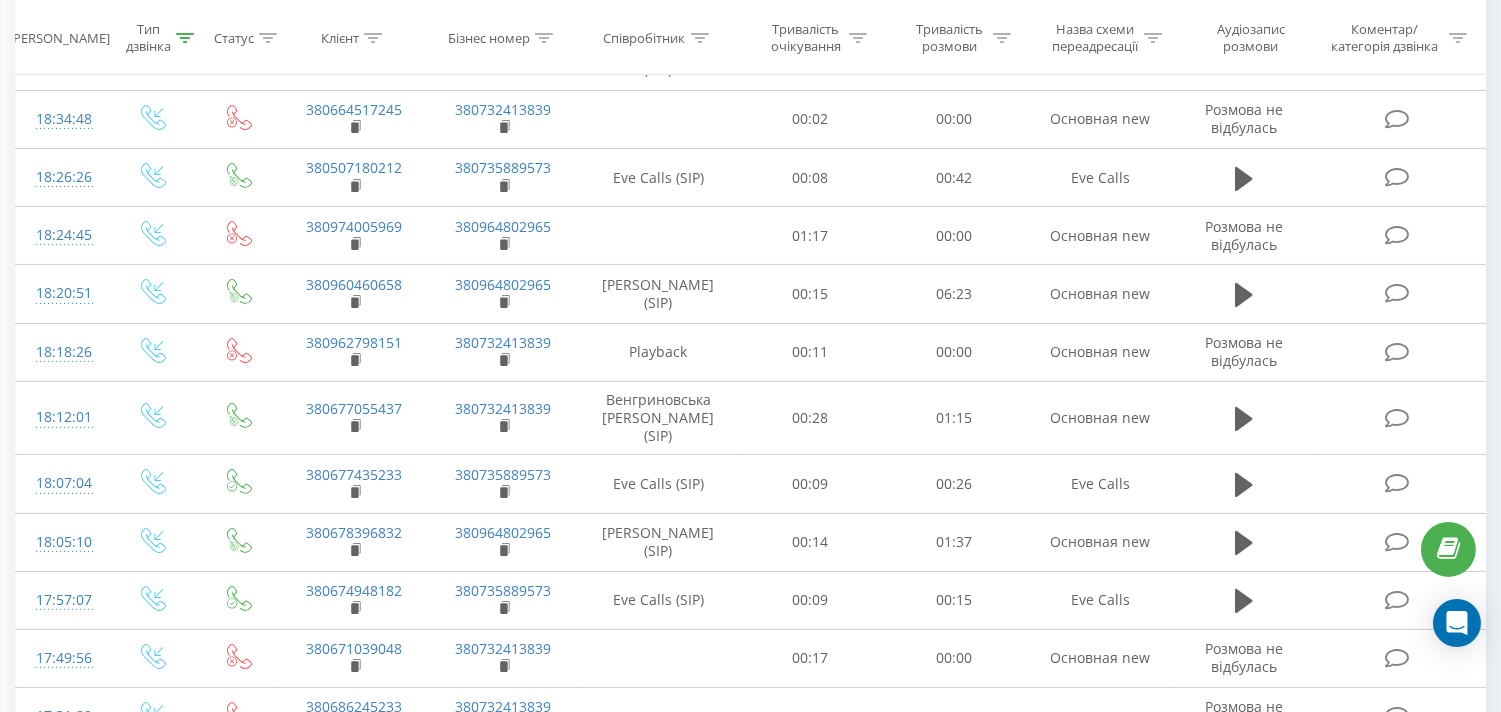 scroll, scrollTop: 888, scrollLeft: 0, axis: vertical 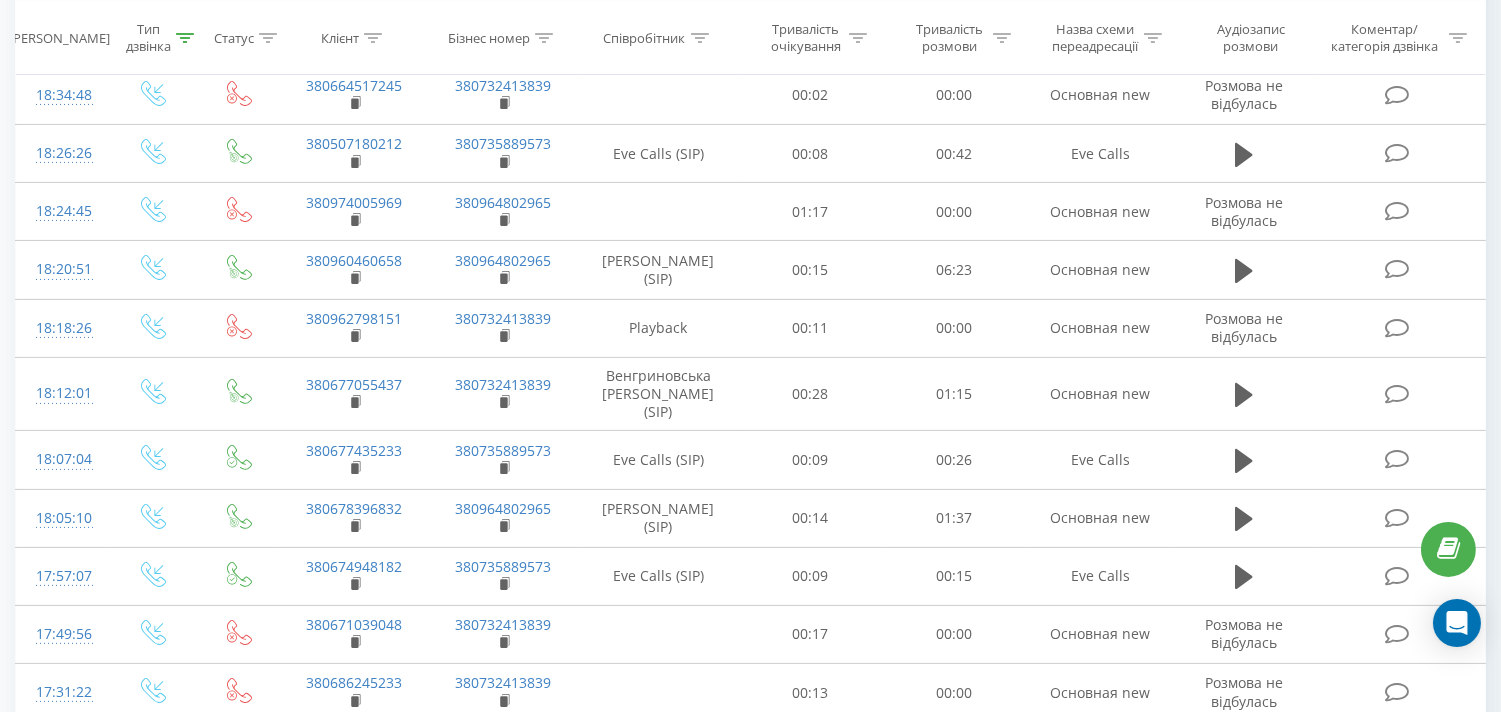 click on "Всі дзвінки Основний Графік Експорт .csv .xls .xlsx [DATE]  -  [DATE] Скинути фільтри Коли дані можуть відрізнятися вiд інших систем Дата дзвінка Тип дзвінка Статус Клієнт Бізнес номер Співробітник Тривалість очікування Тривалість розмови Назва схеми переадресації Аудіозапис розмови Коментар/категорія дзвінка Фільтрувати за умовою Дорівнює Вхідний Скасувати OK Фільтрувати за умовою Дорівнює Введіть значення Скасувати OK Фільтрувати за умовою Містить Скасувати OK Фільтрувати за умовою Містить Скасувати OK Фільтрувати за умовою Містить Скасувати OK Дорівнює OK OK" at bounding box center [750, 2523] 